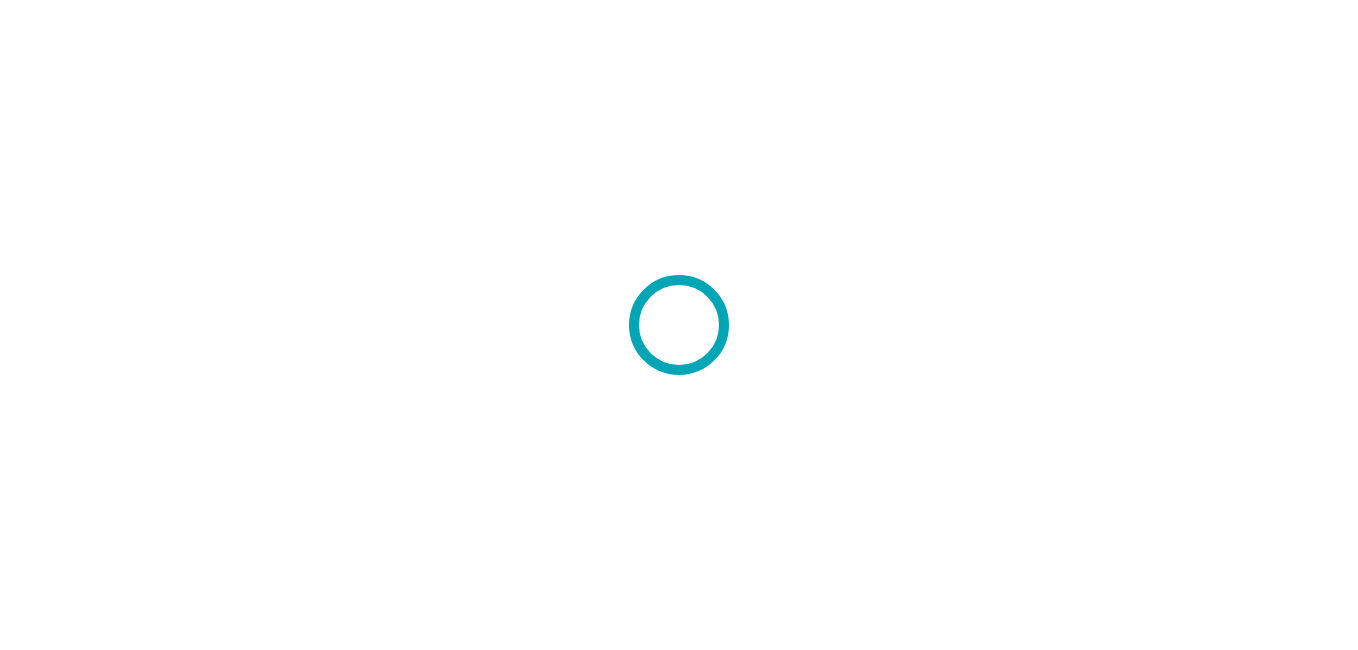 scroll, scrollTop: 0, scrollLeft: 0, axis: both 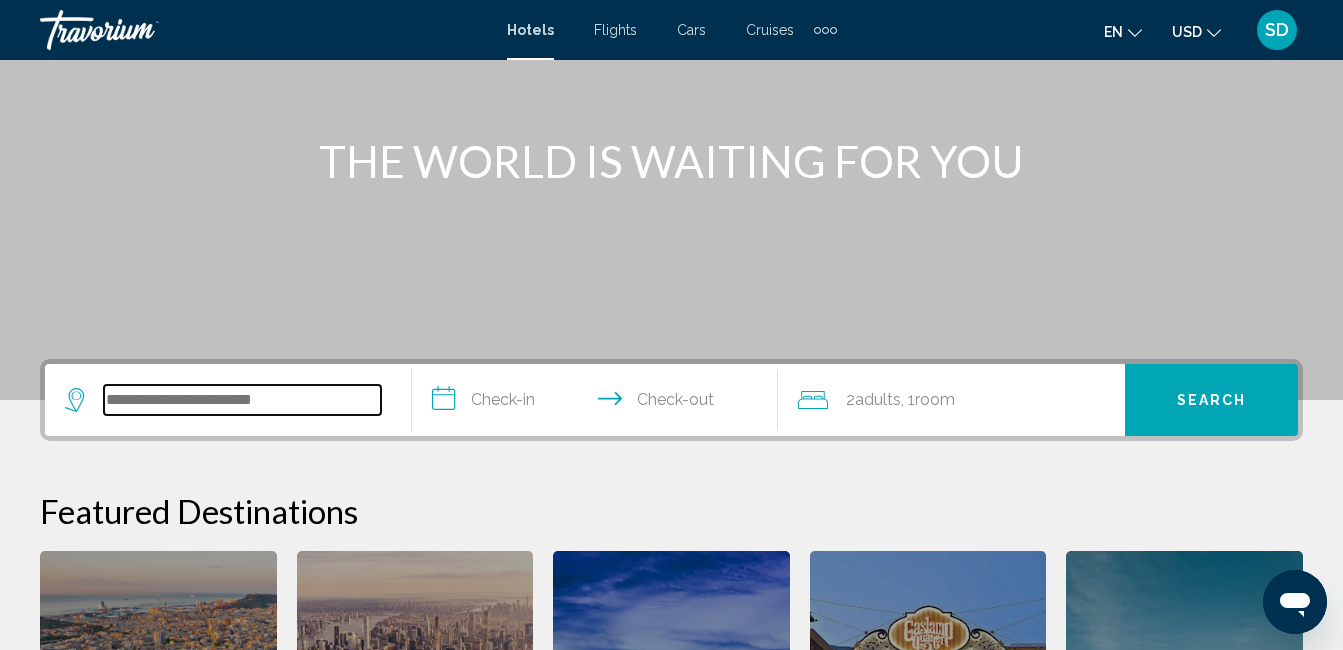 click at bounding box center (242, 400) 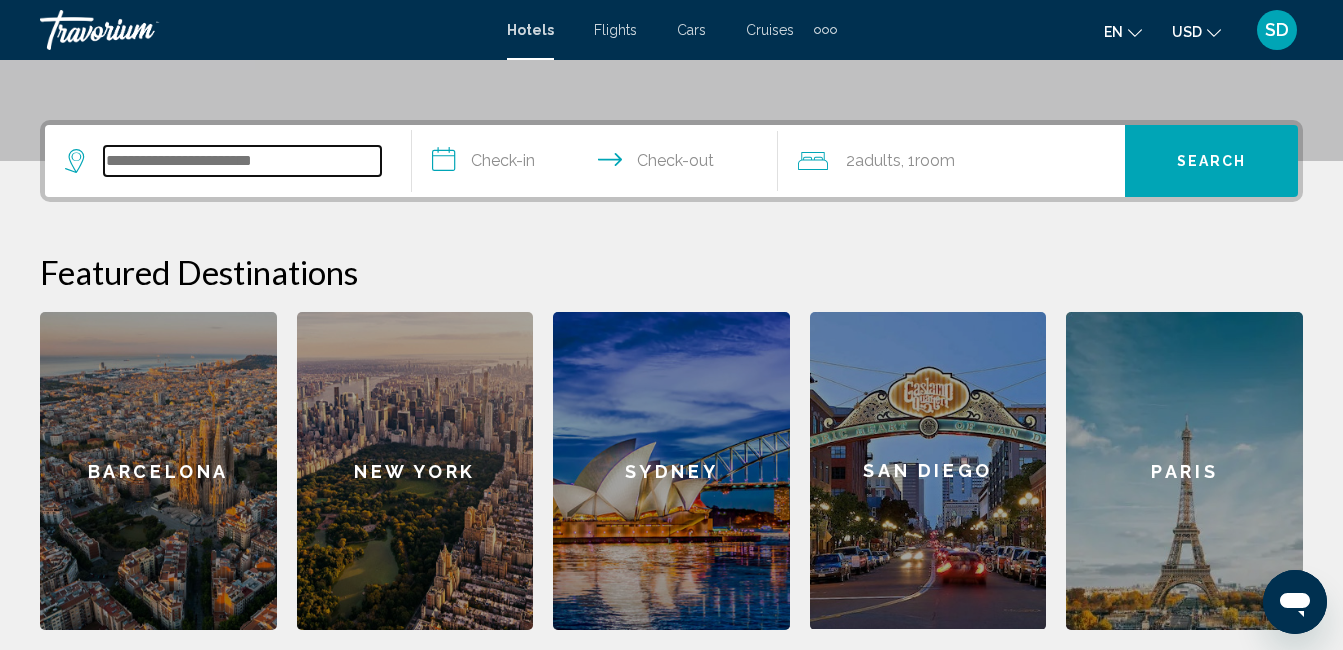 scroll, scrollTop: 494, scrollLeft: 0, axis: vertical 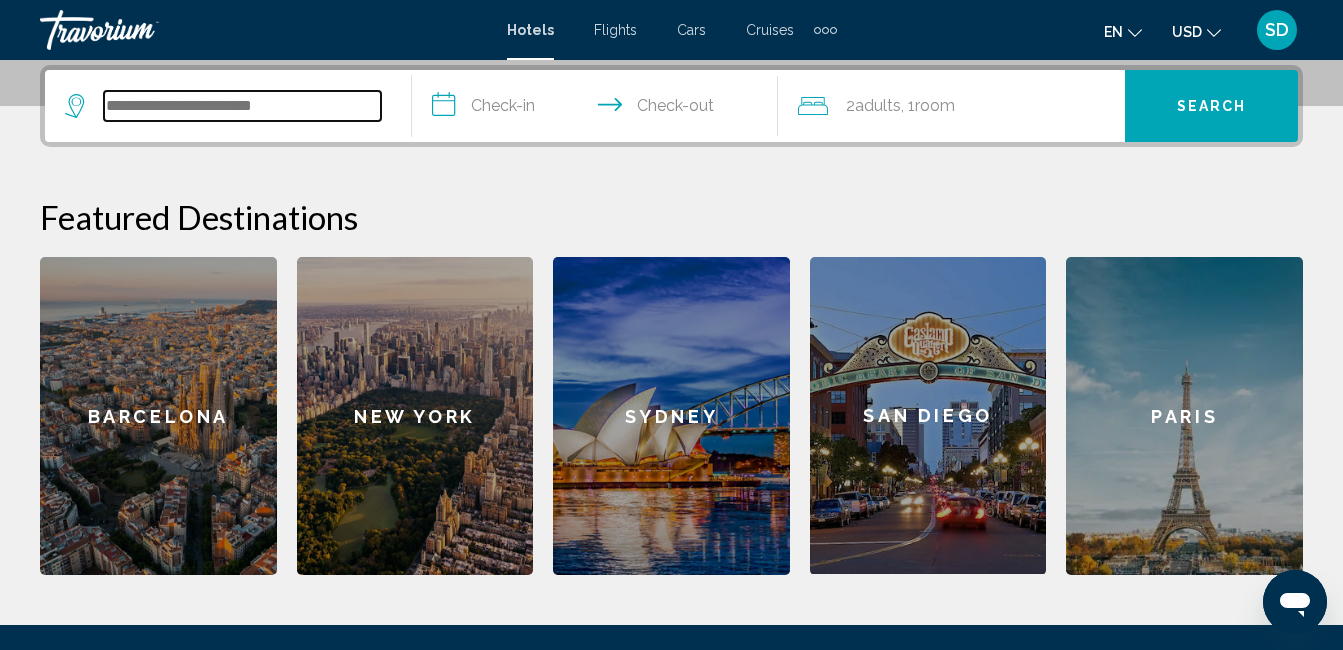 click at bounding box center [242, 106] 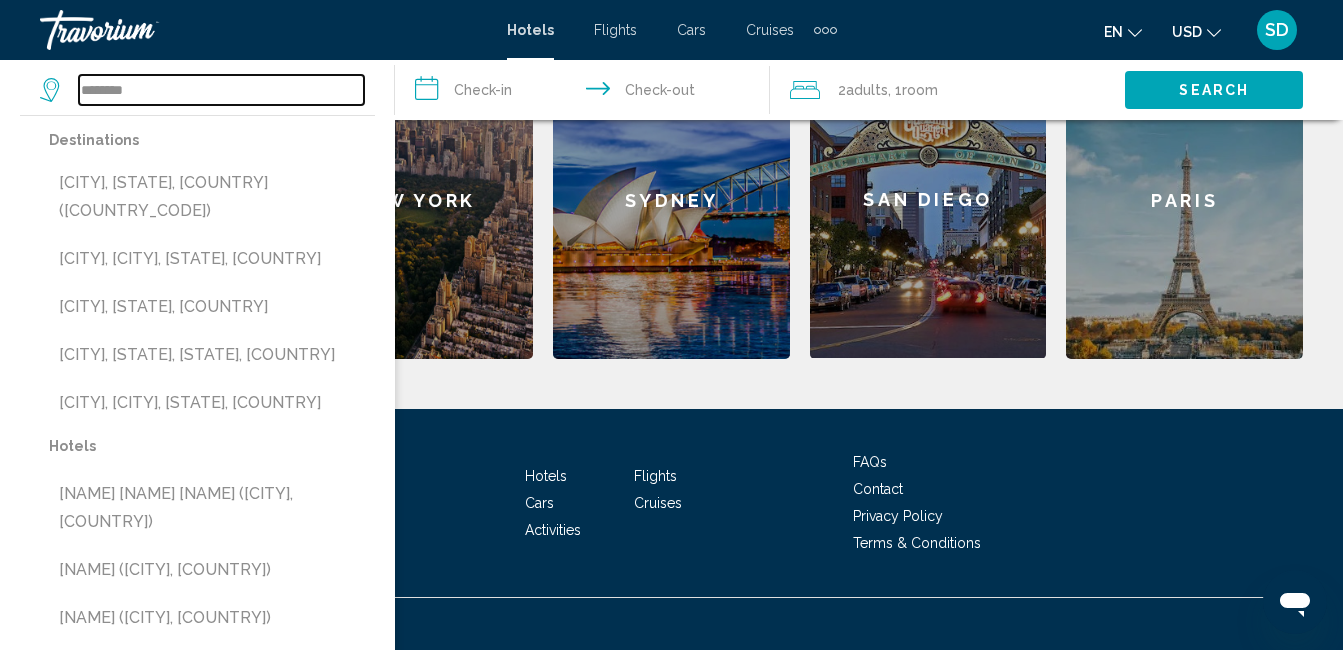 scroll, scrollTop: 714, scrollLeft: 0, axis: vertical 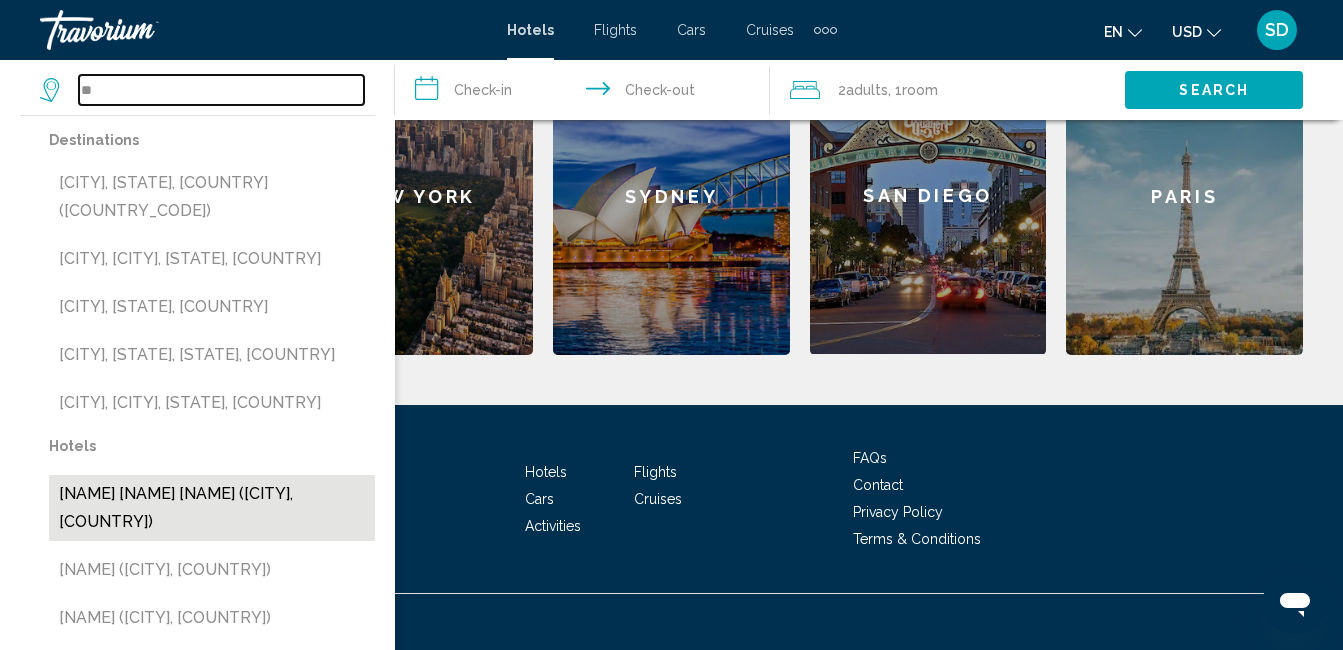 type on "*" 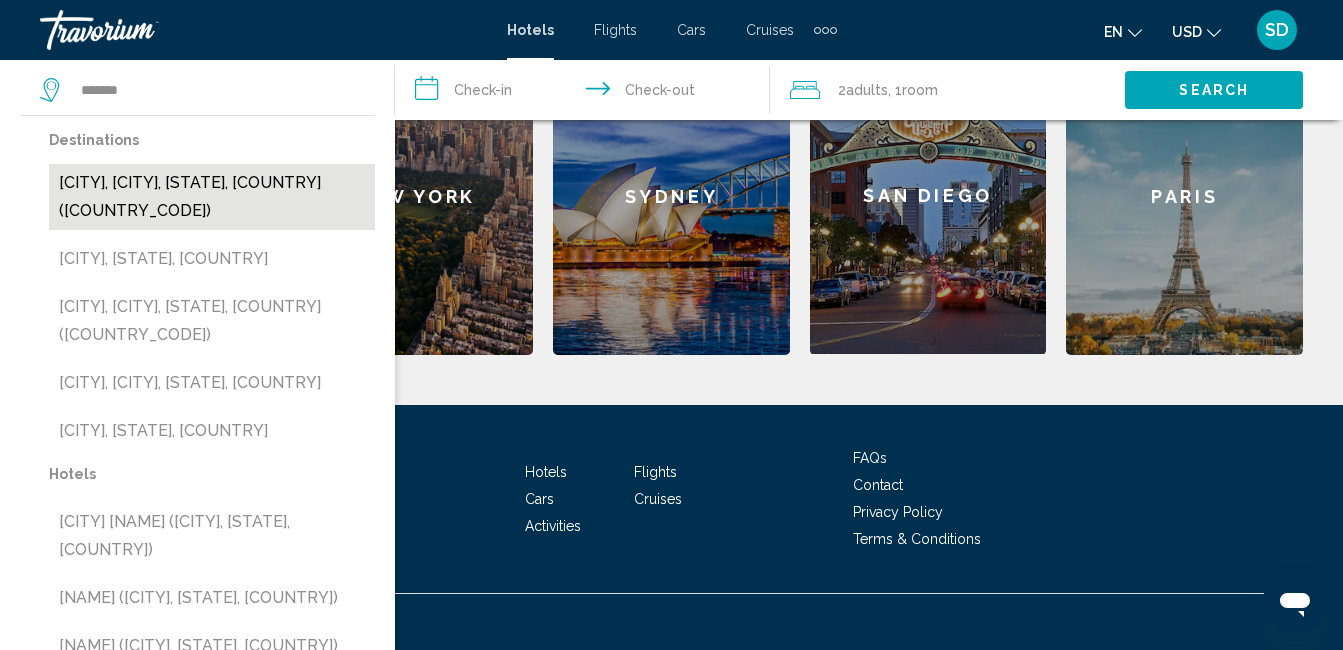 click on "[CITY], [CITY], [STATE], [COUNTRY] ([COUNTRY_CODE])" at bounding box center (212, 197) 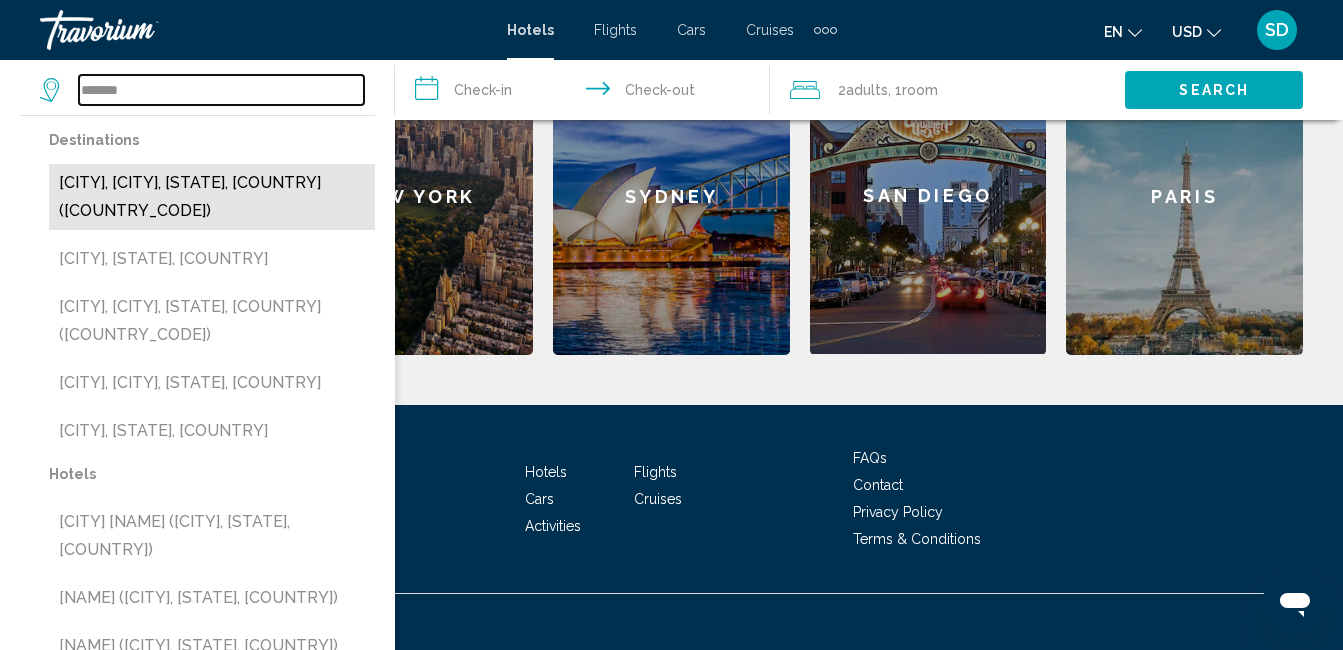 type on "**********" 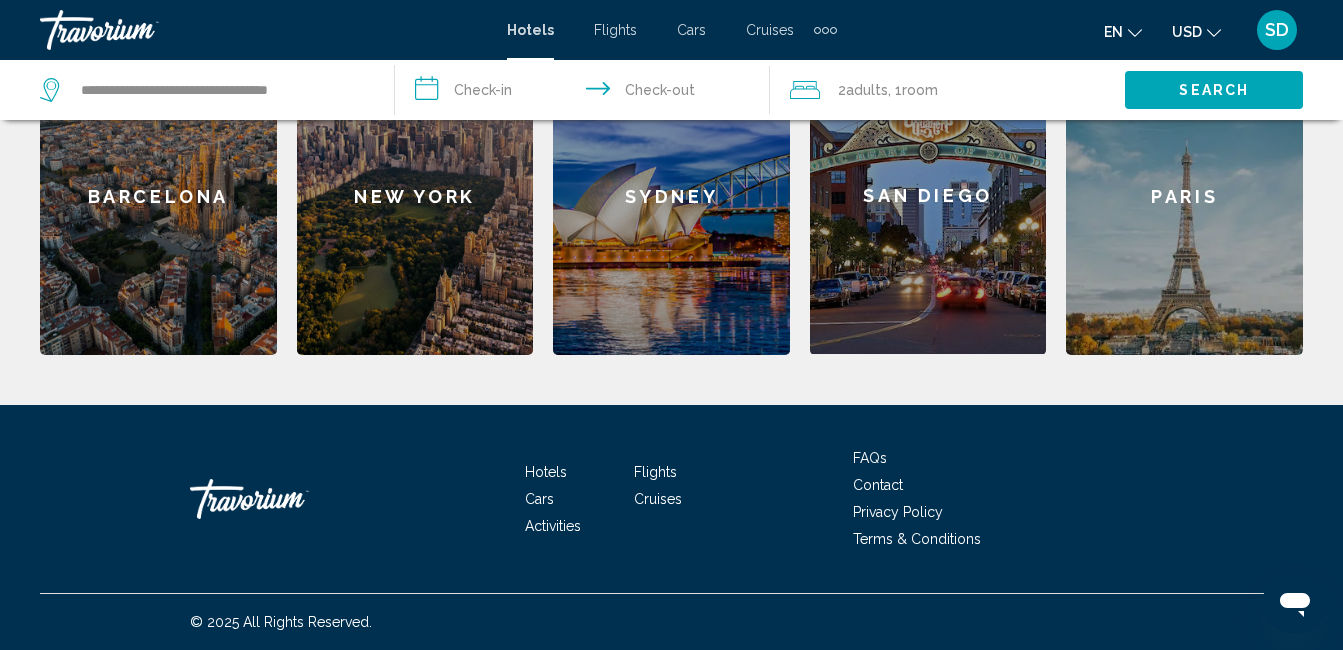 click on "**********" at bounding box center [586, 93] 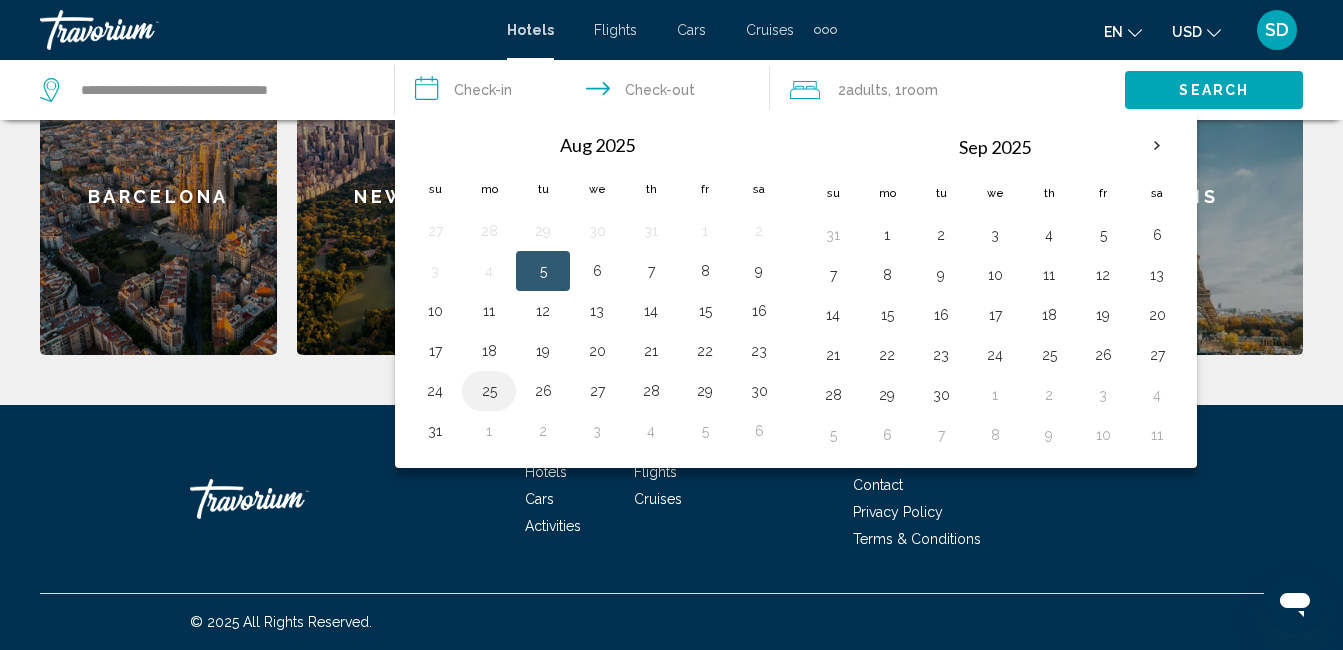 click on "25" at bounding box center (489, 391) 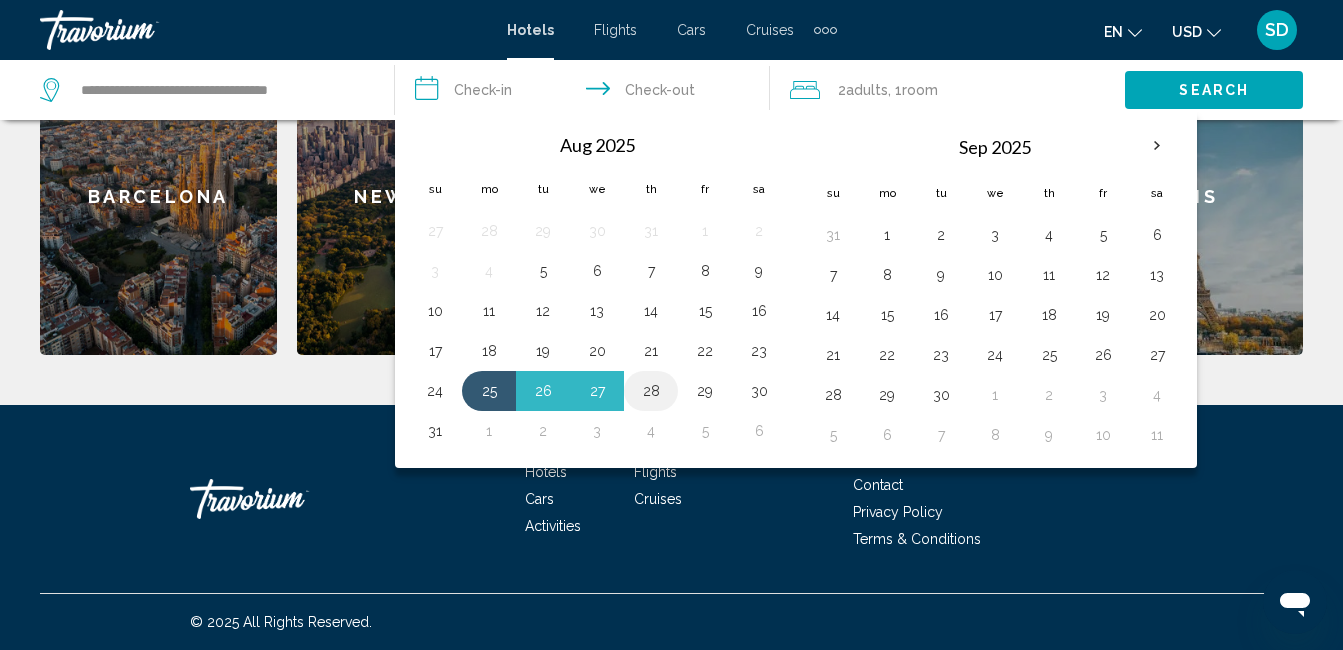 click on "28" at bounding box center (651, 391) 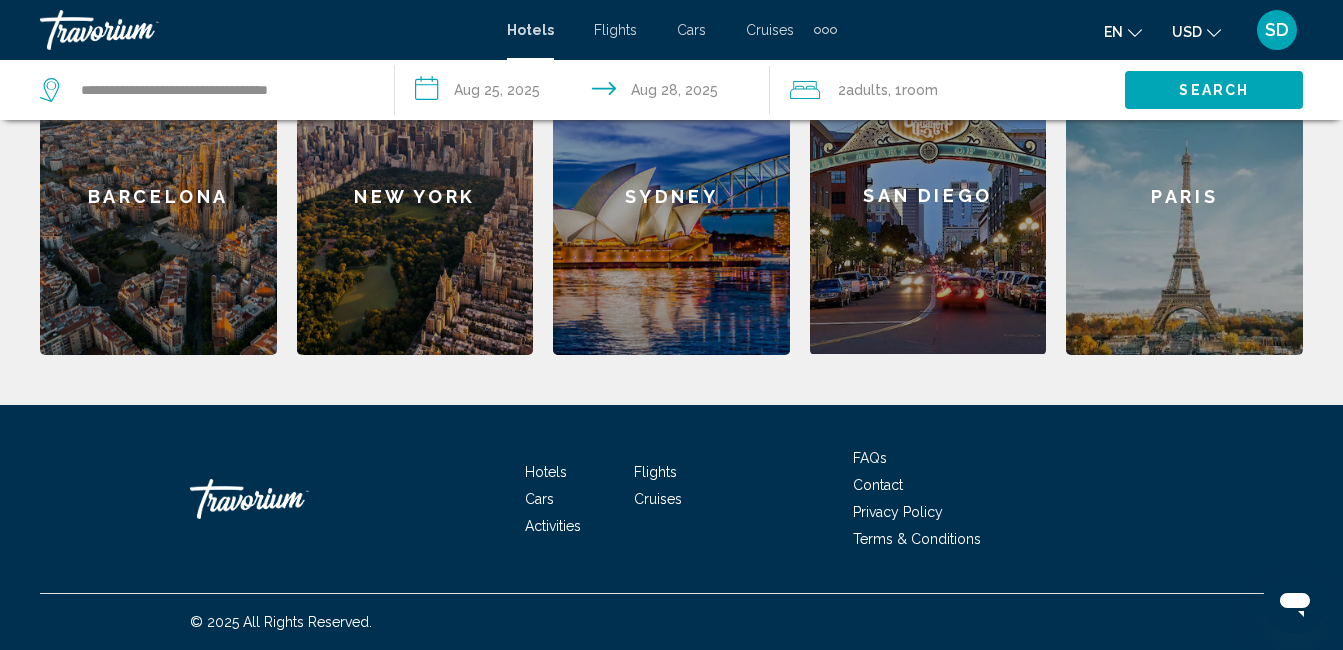 click on "Search" at bounding box center [1214, 89] 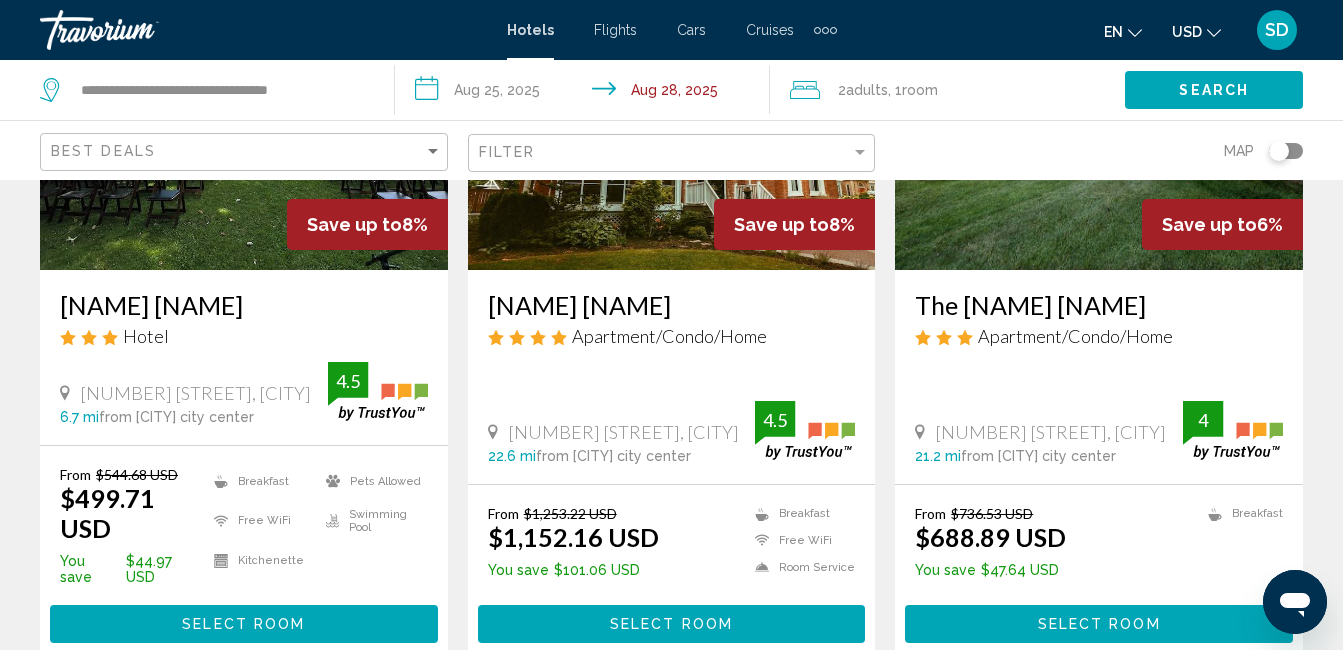 scroll, scrollTop: 0, scrollLeft: 0, axis: both 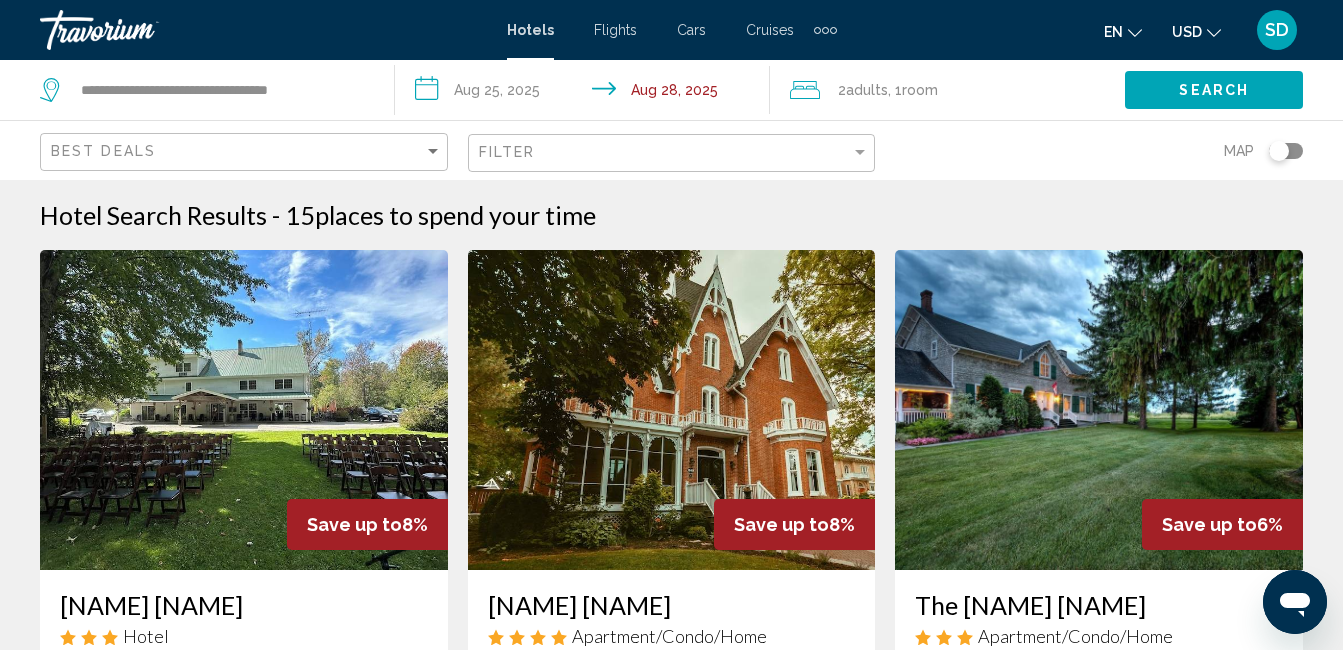 click on "USD" 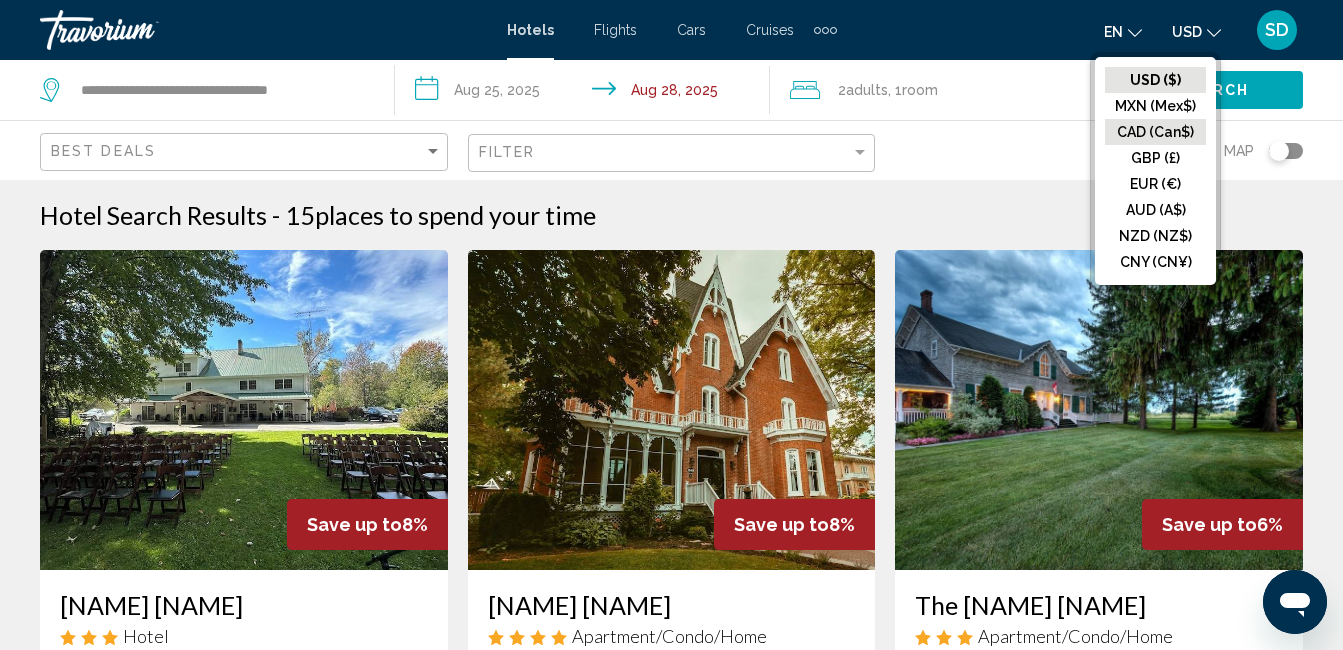 click on "CAD (Can$)" 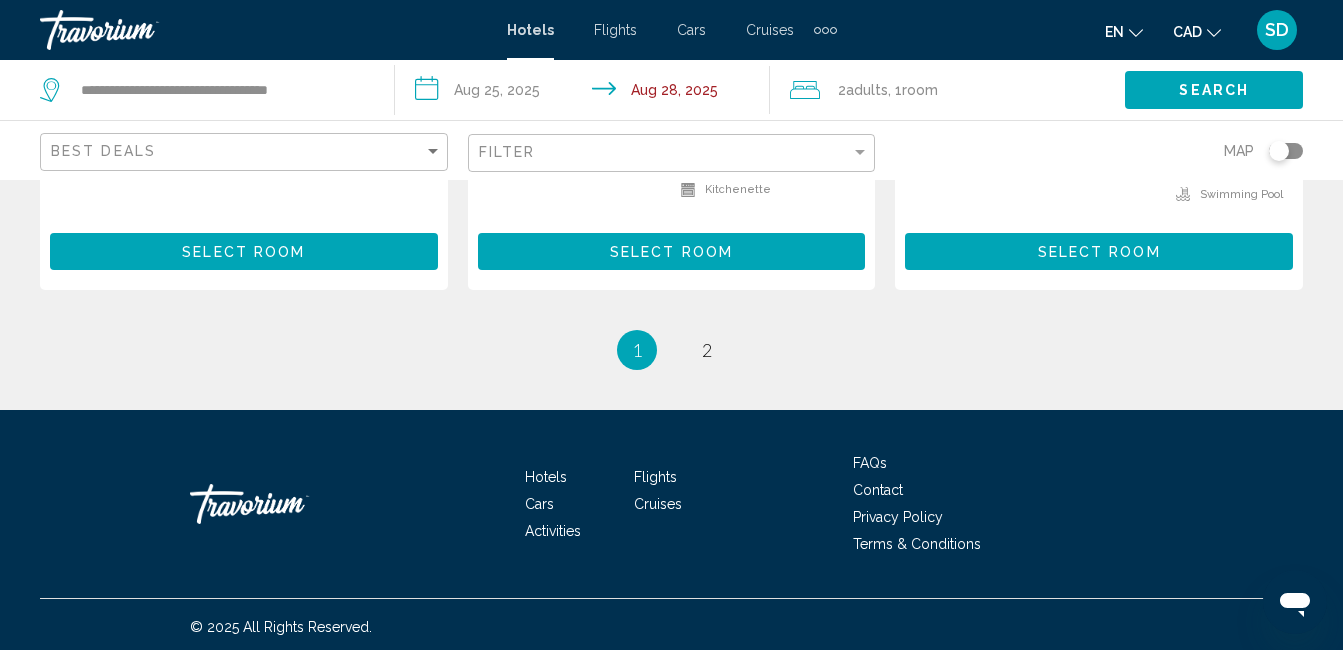 scroll, scrollTop: 2955, scrollLeft: 0, axis: vertical 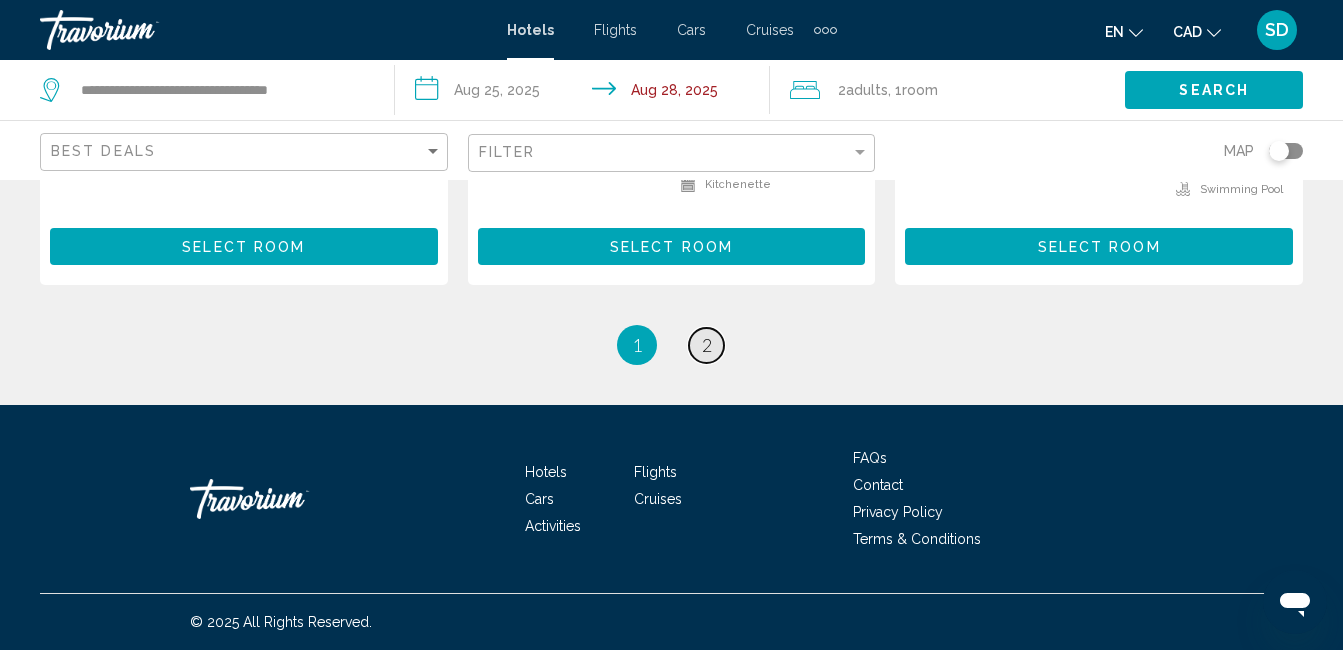 click on "2" at bounding box center [707, 345] 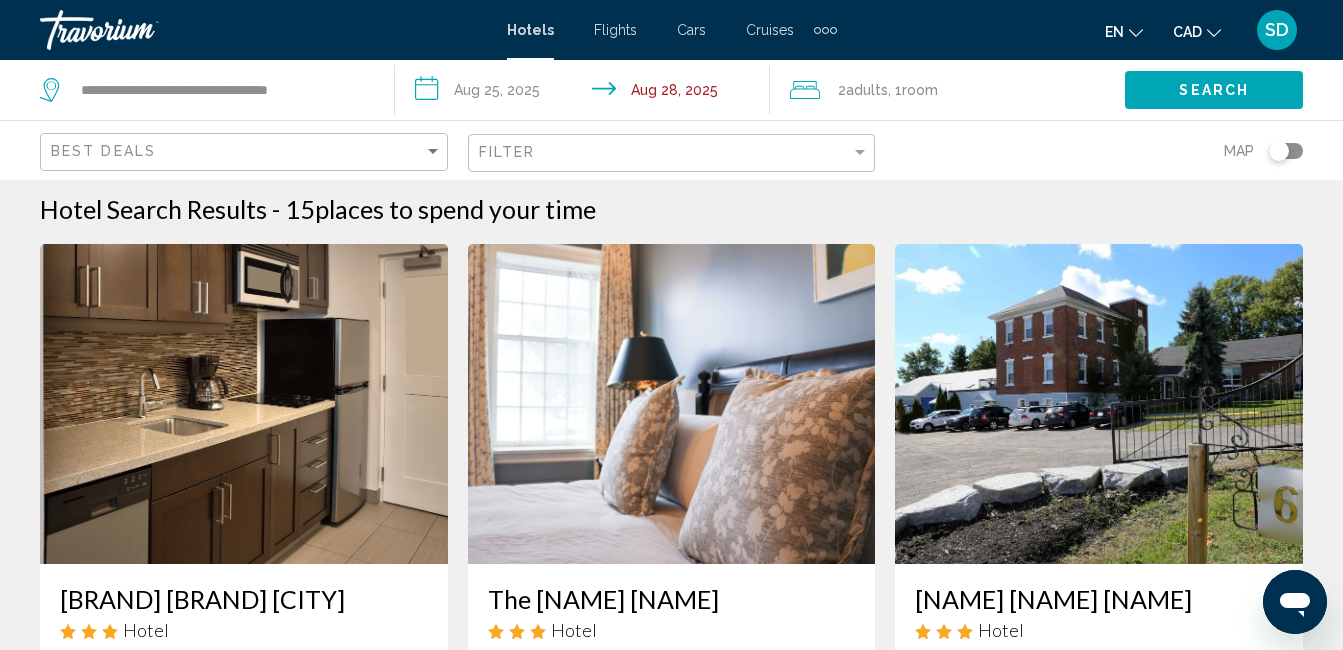 scroll, scrollTop: 0, scrollLeft: 0, axis: both 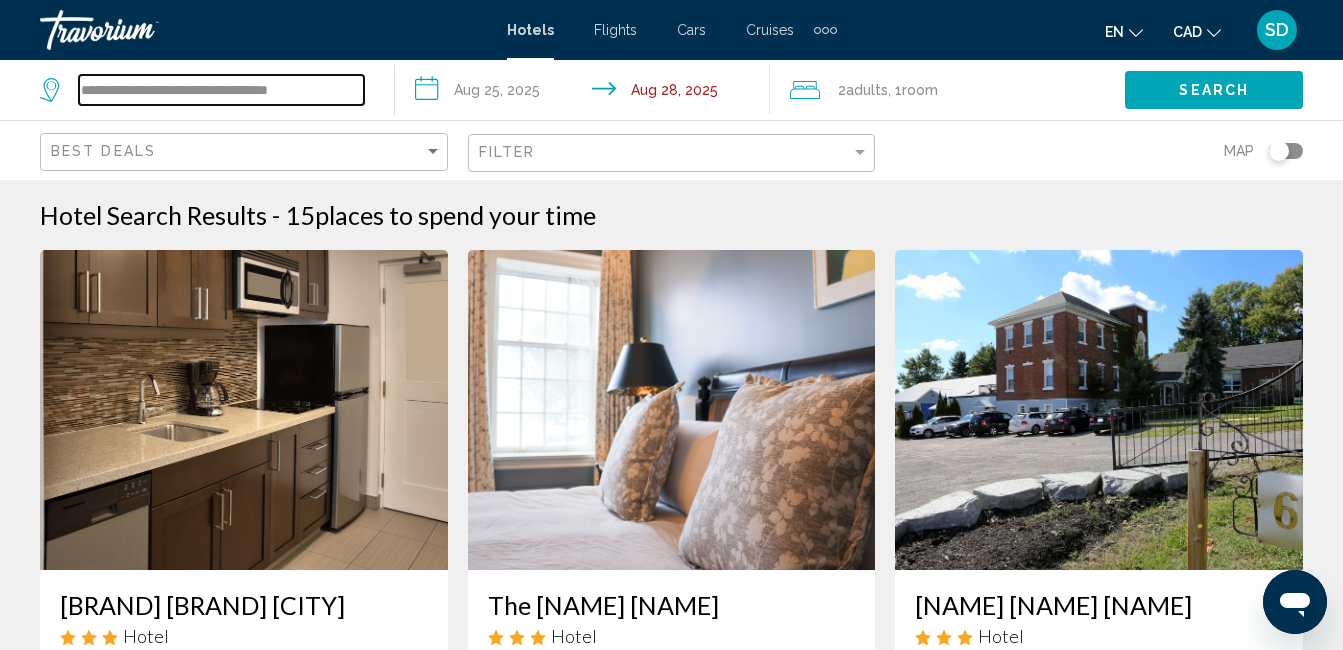 click on "**********" at bounding box center (221, 90) 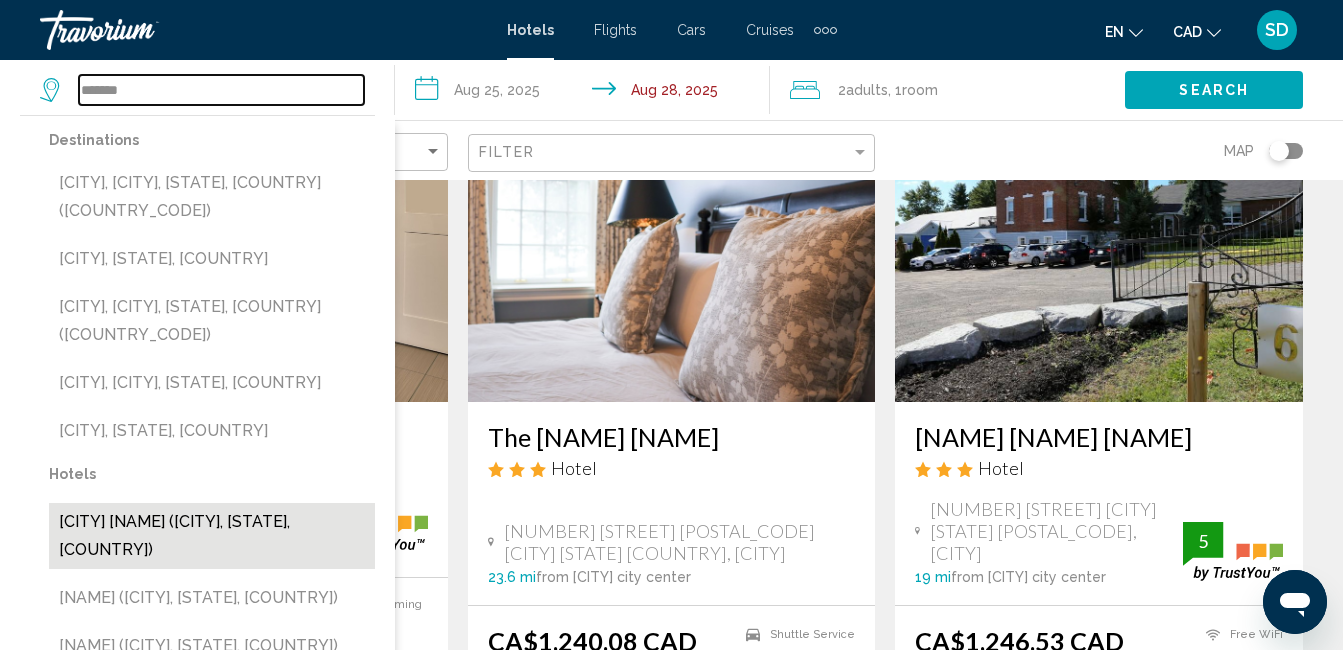 scroll, scrollTop: 200, scrollLeft: 0, axis: vertical 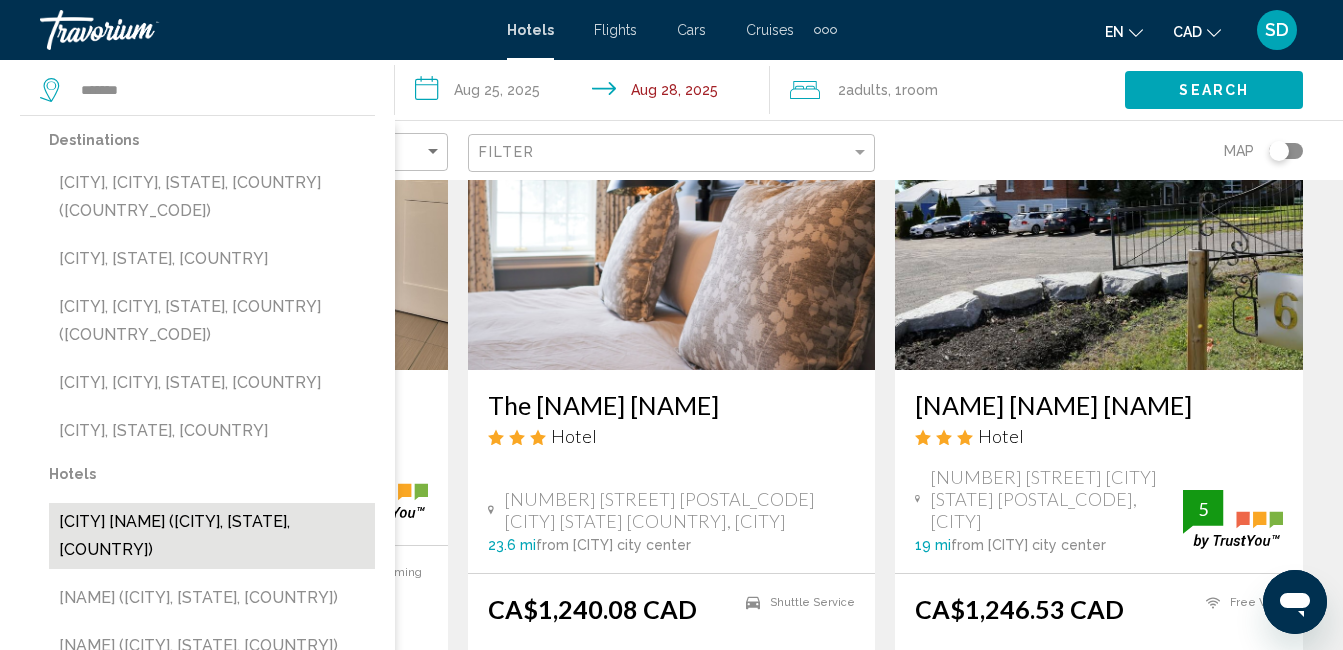 click on "[CITY] [NAME] ([CITY], [STATE], [COUNTRY])" at bounding box center [212, 536] 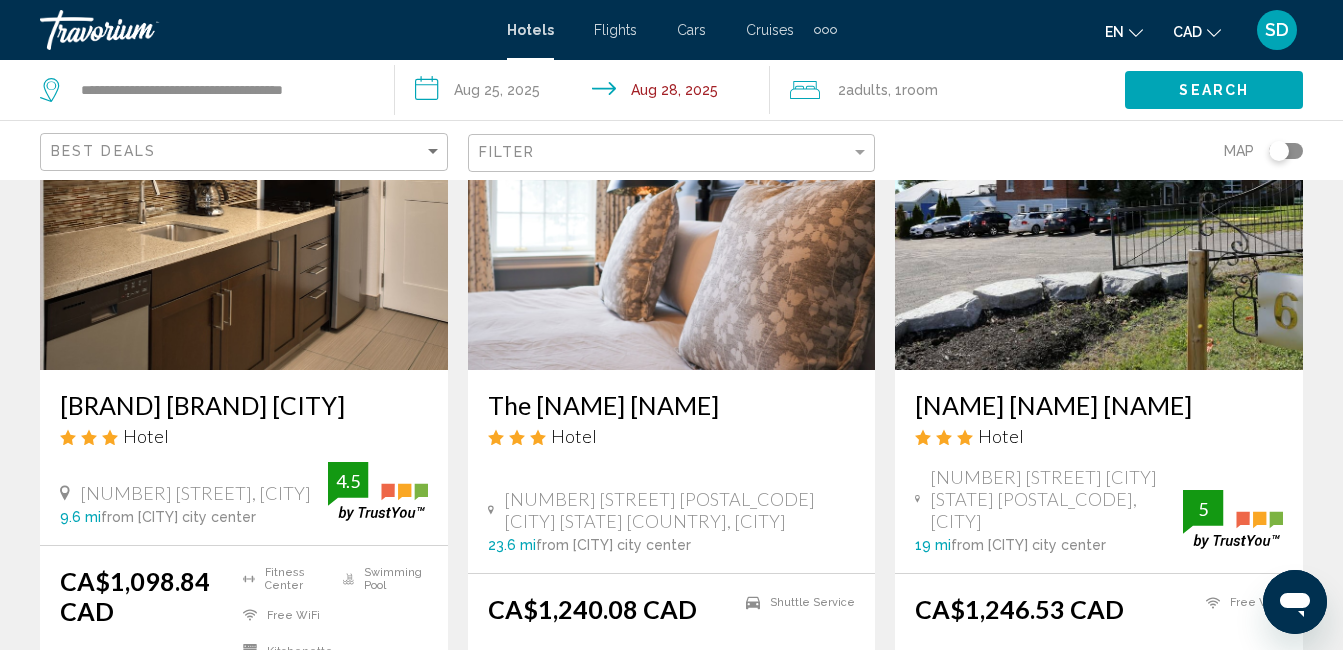 click on "Search" 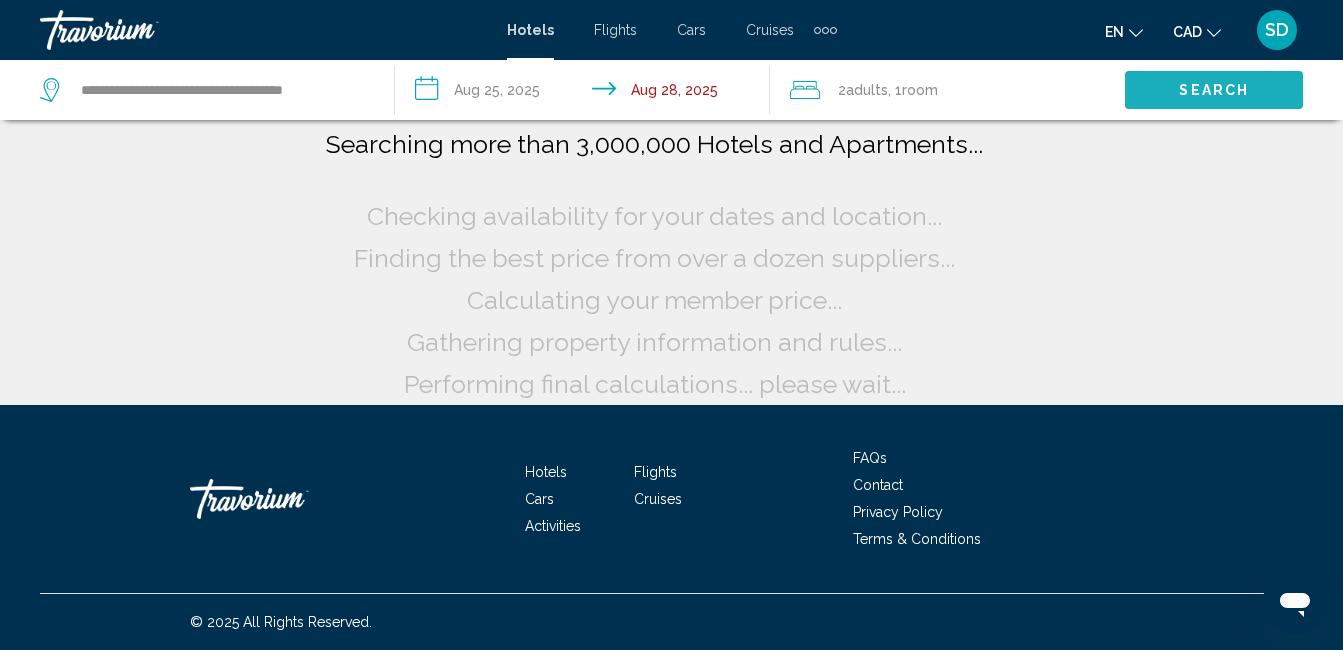 scroll, scrollTop: 0, scrollLeft: 0, axis: both 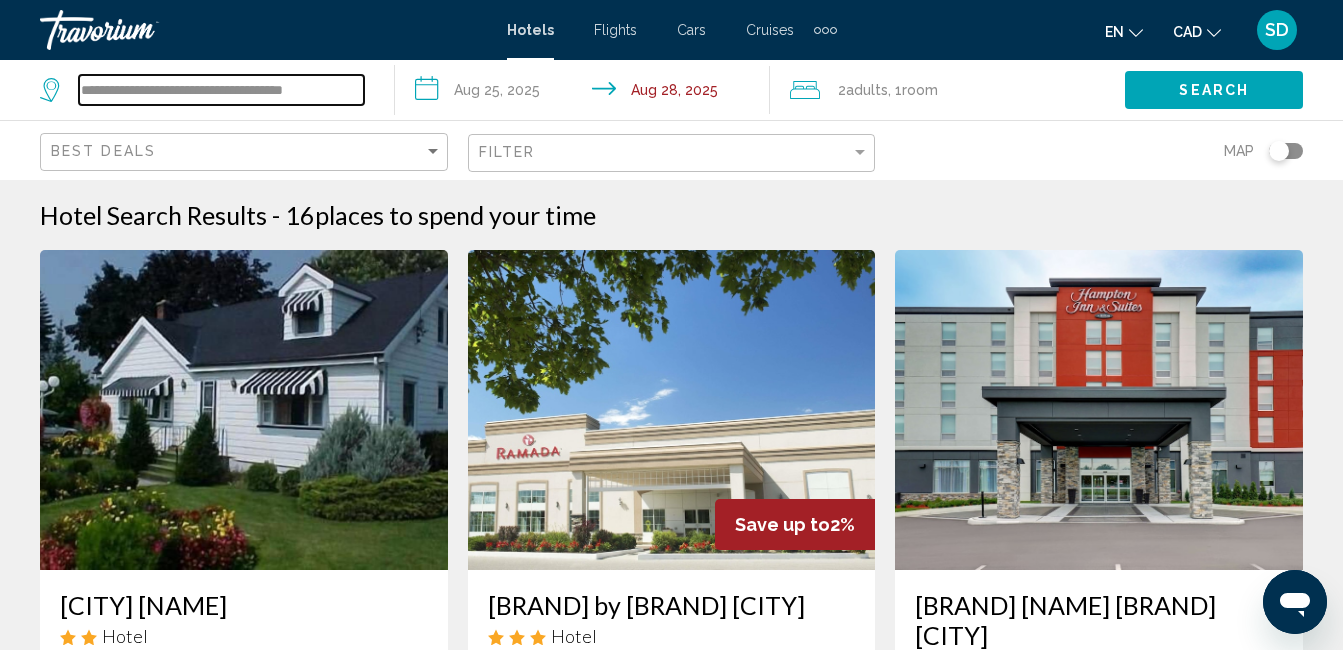 click on "**********" at bounding box center [221, 90] 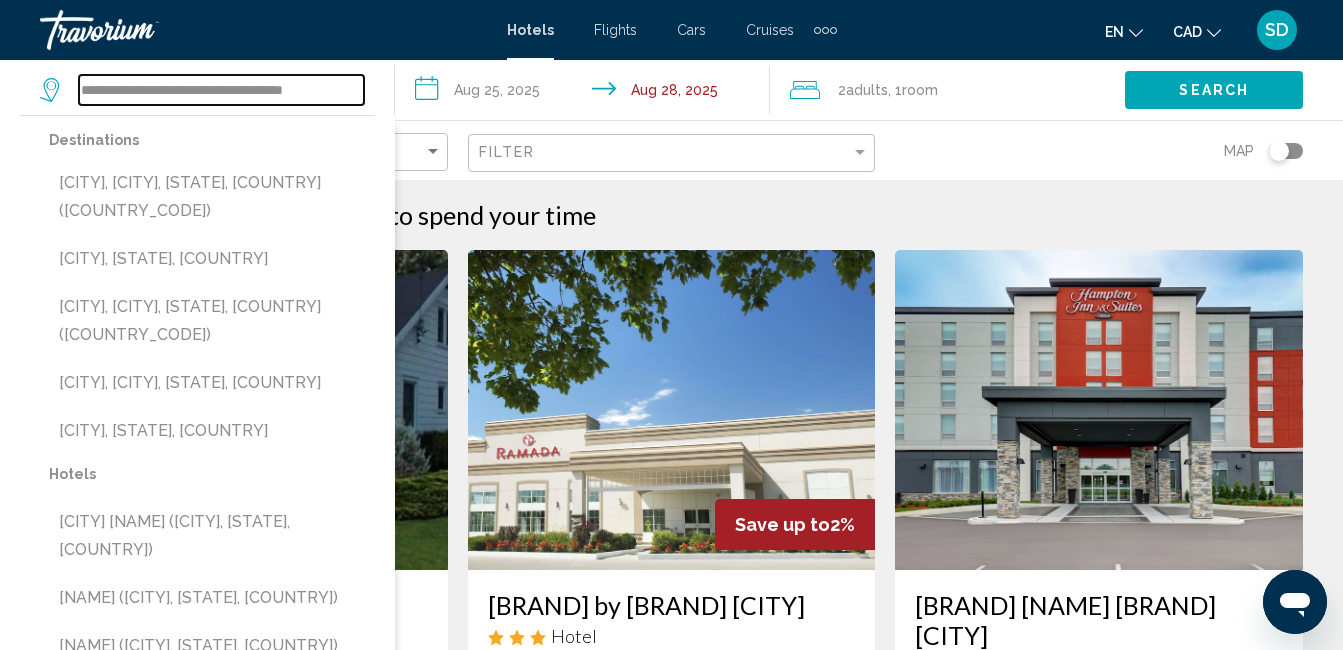 drag, startPoint x: 80, startPoint y: 85, endPoint x: 502, endPoint y: 95, distance: 422.11847 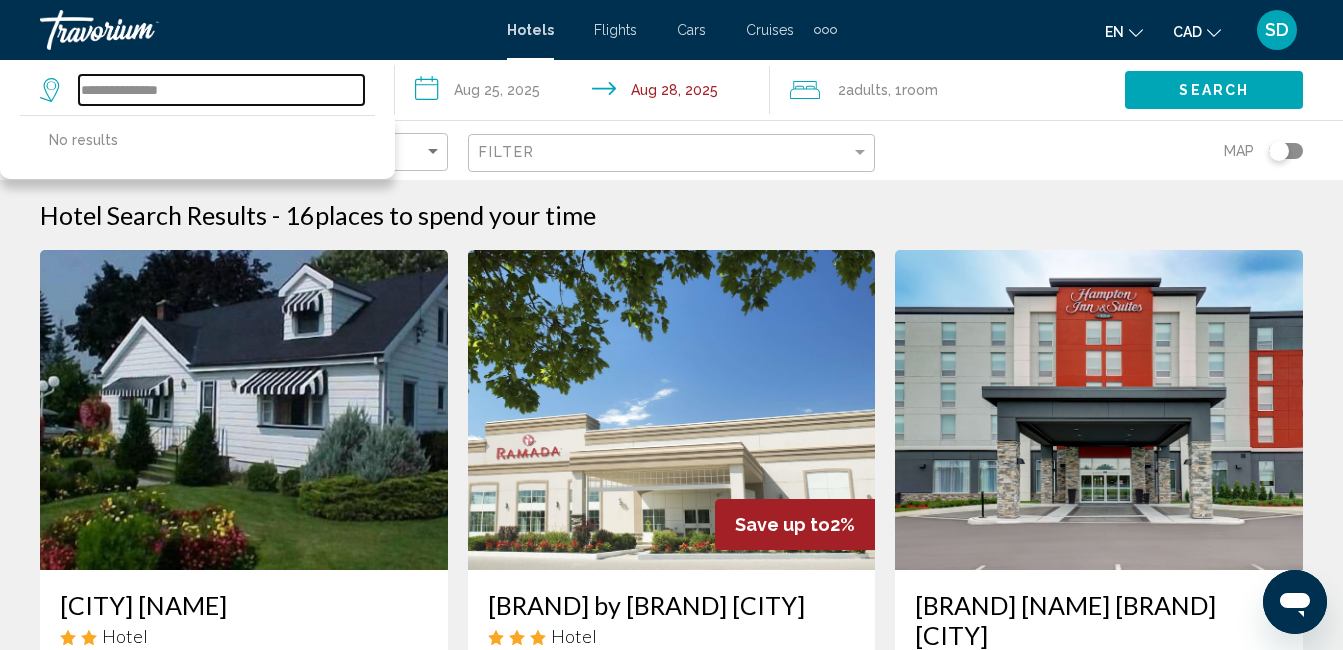 click on "**********" at bounding box center (221, 90) 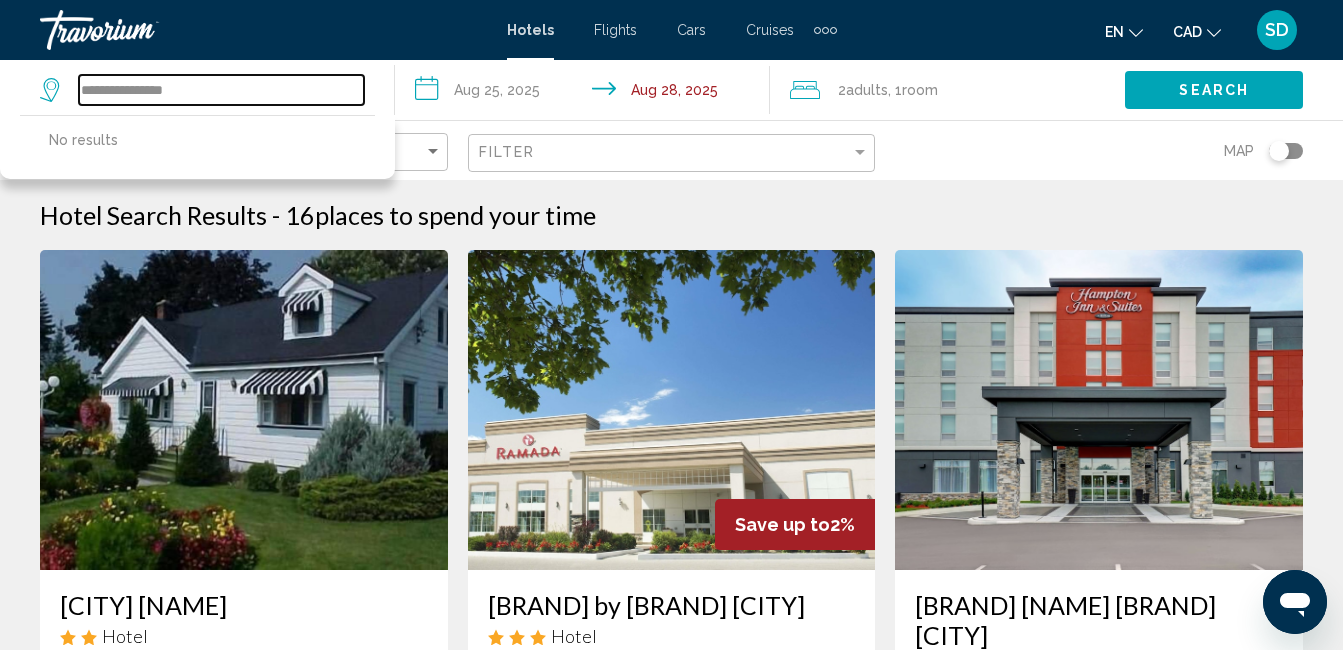 drag, startPoint x: 223, startPoint y: 95, endPoint x: 41, endPoint y: 95, distance: 182 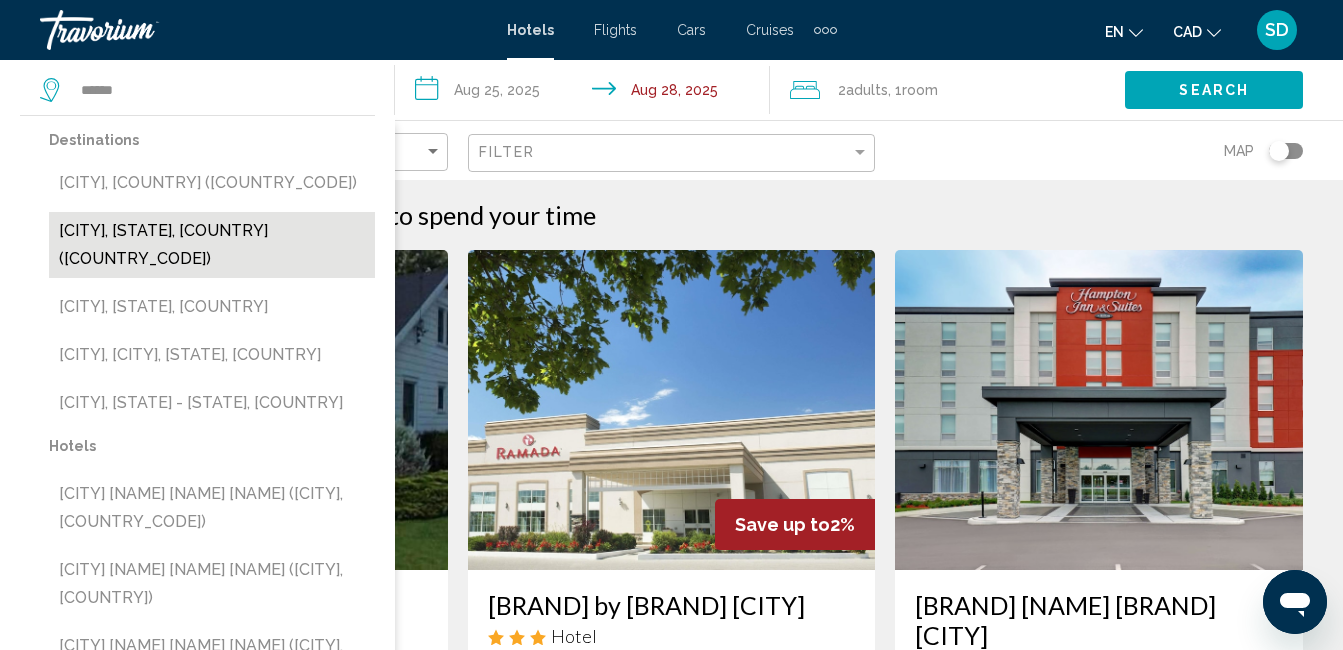 click on "[CITY], [STATE], [COUNTRY] ([COUNTRY_CODE])" at bounding box center (212, 245) 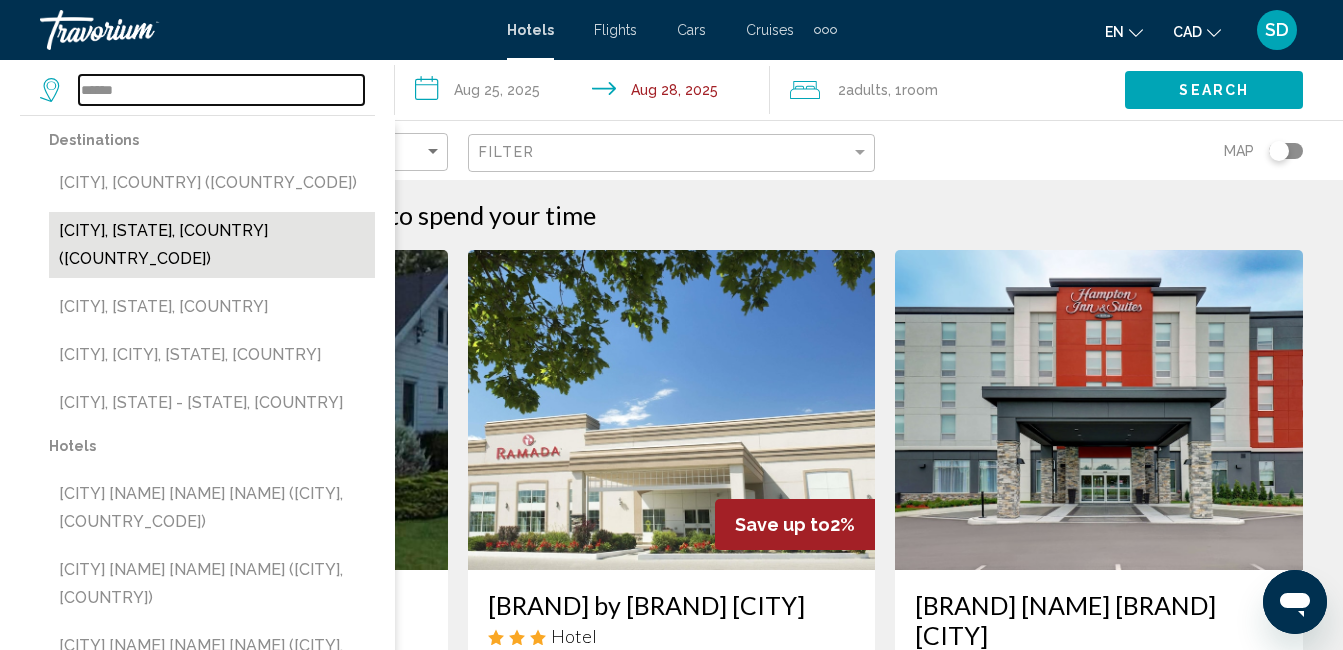 type on "**********" 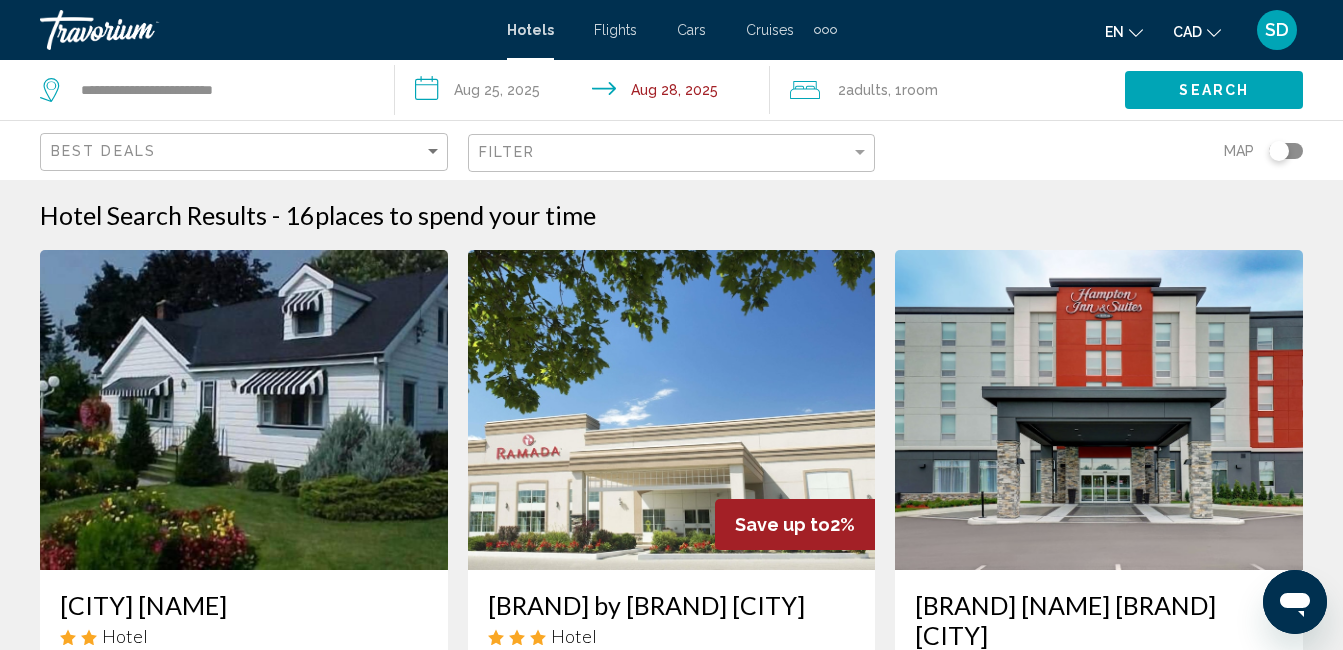 click on "Search" 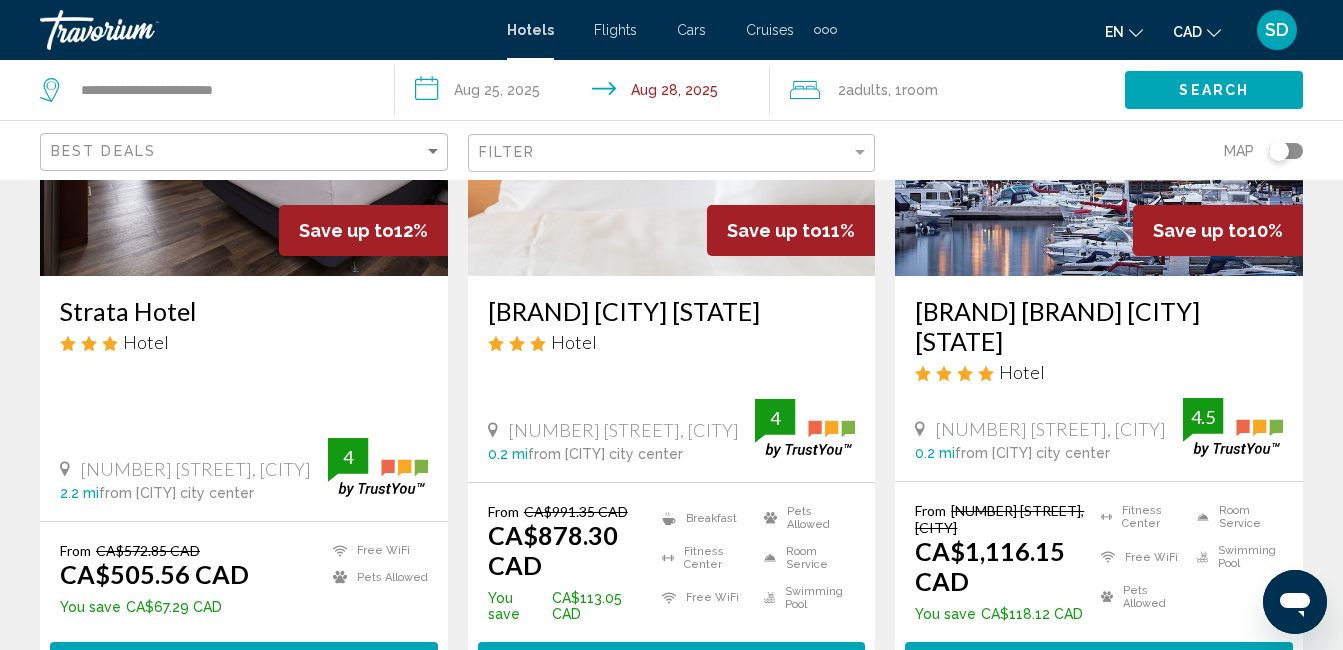scroll, scrollTop: 0, scrollLeft: 0, axis: both 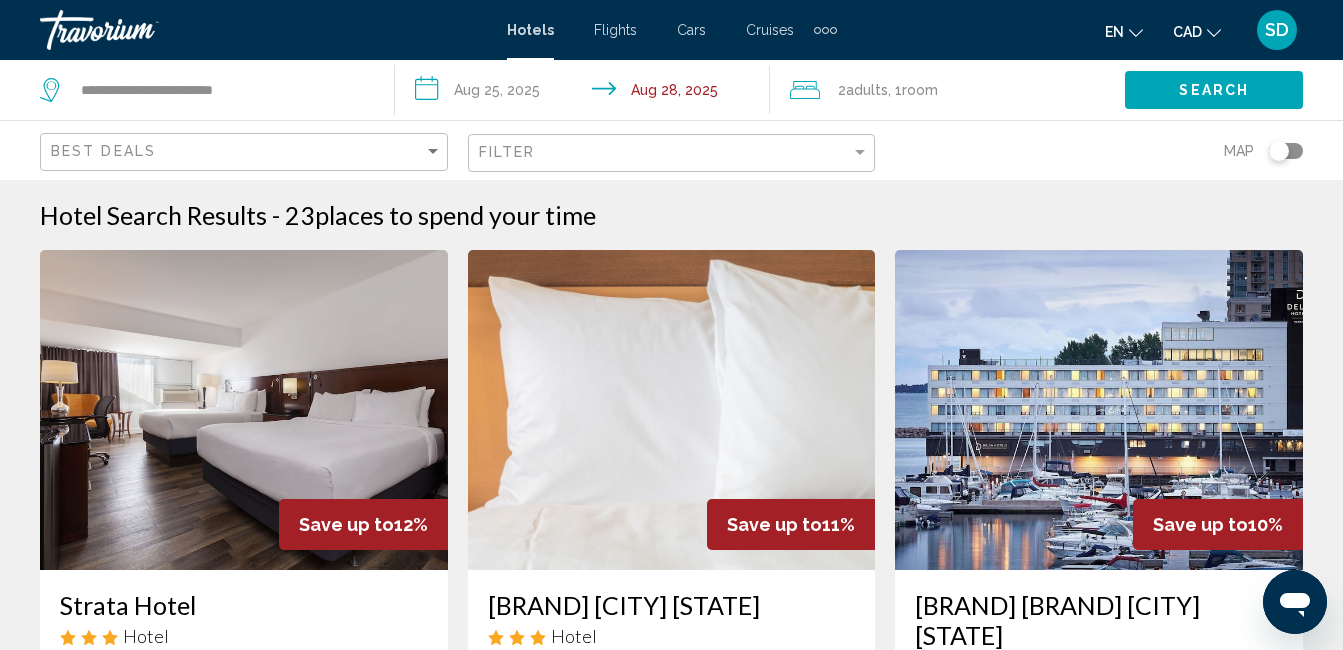 click on "**********" at bounding box center (586, 93) 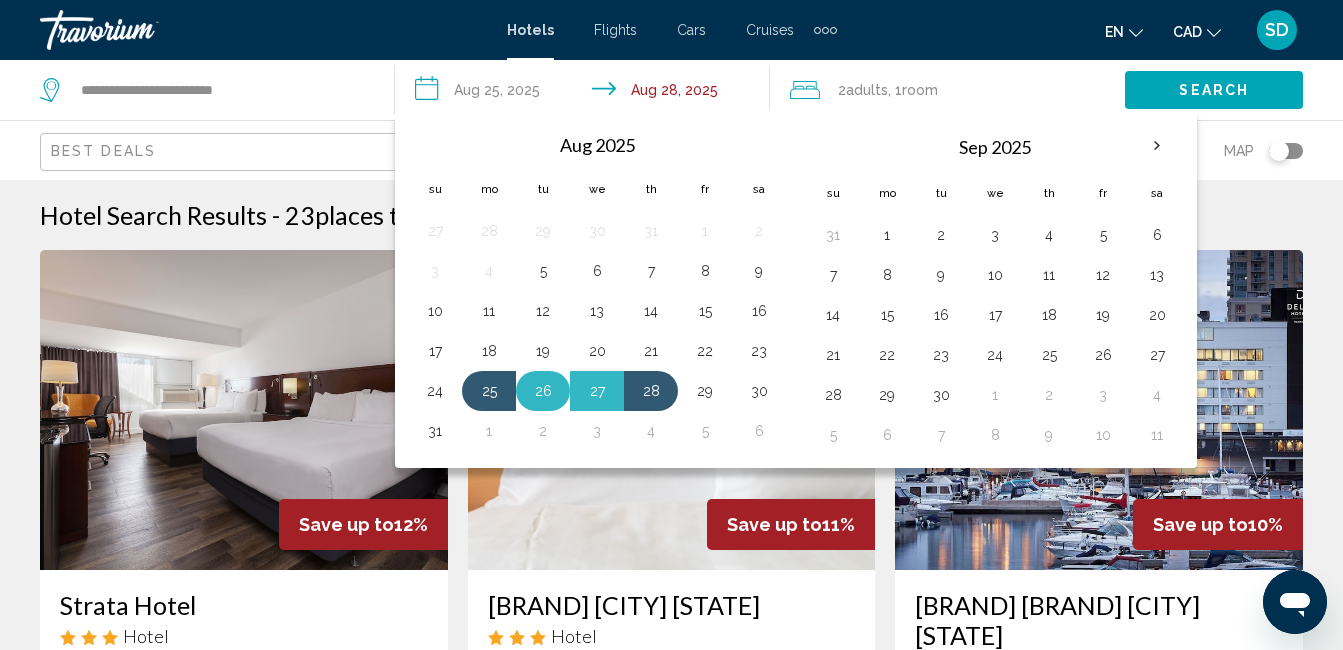 click on "26" at bounding box center (543, 391) 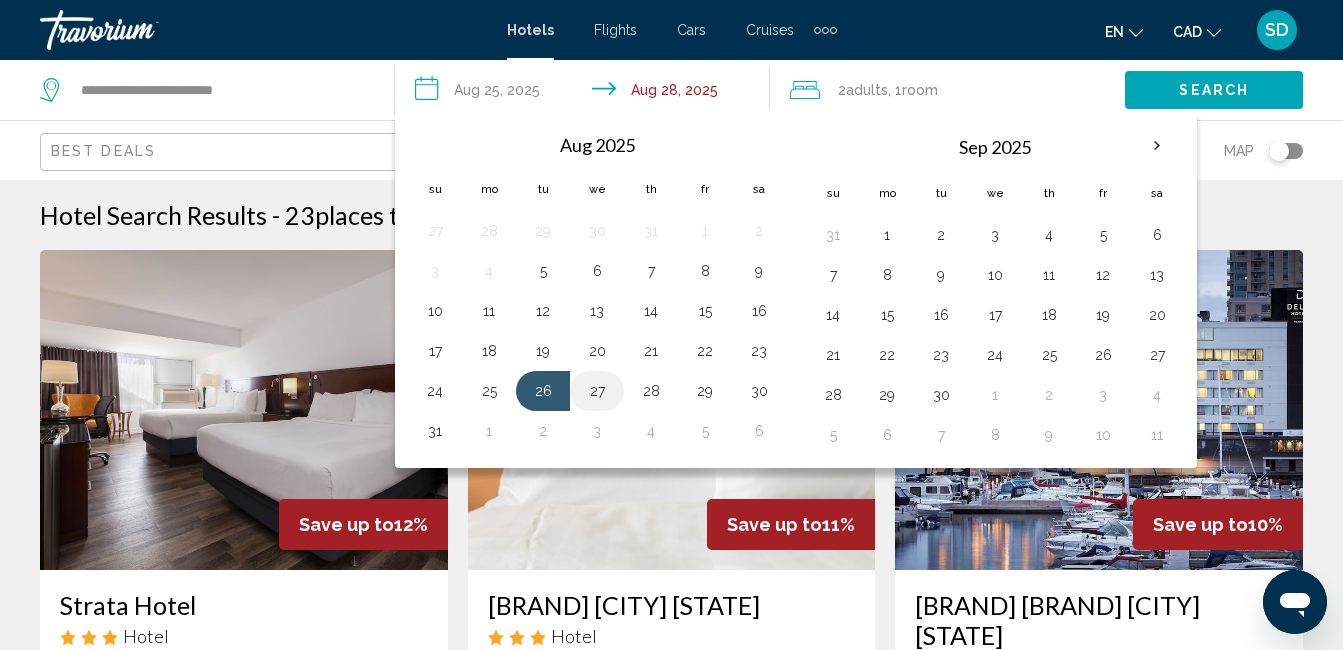 click on "27" at bounding box center [597, 391] 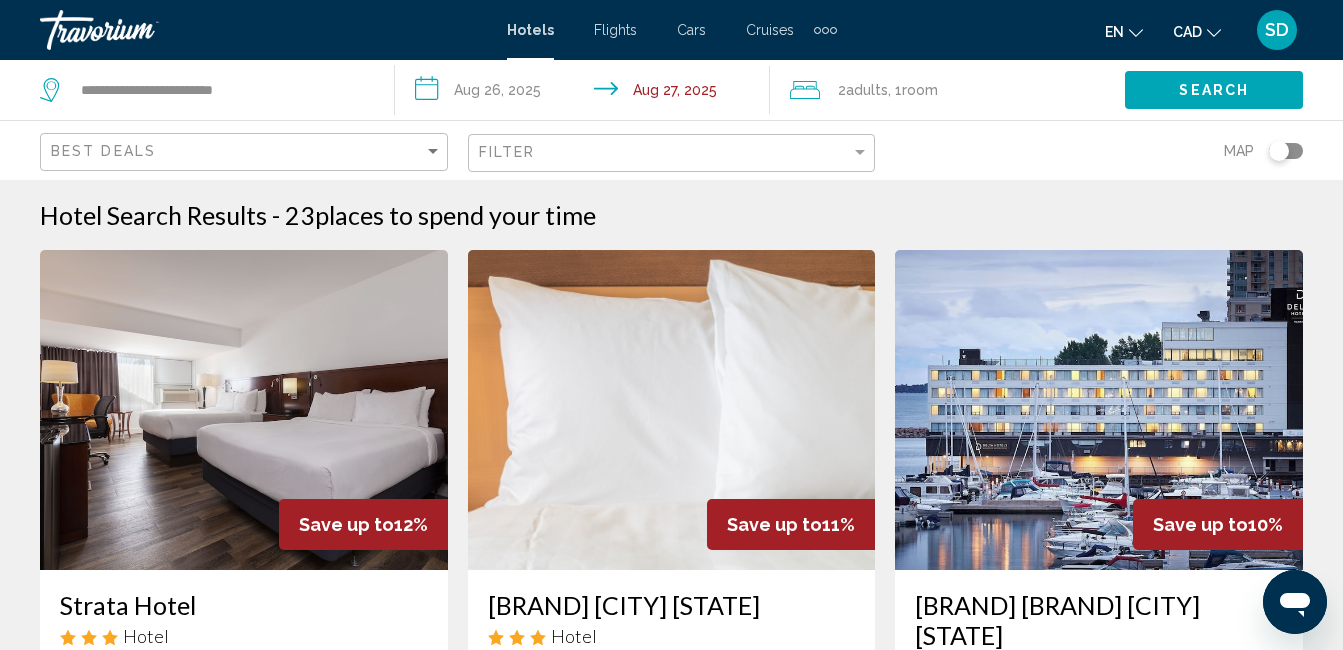click on "Search" 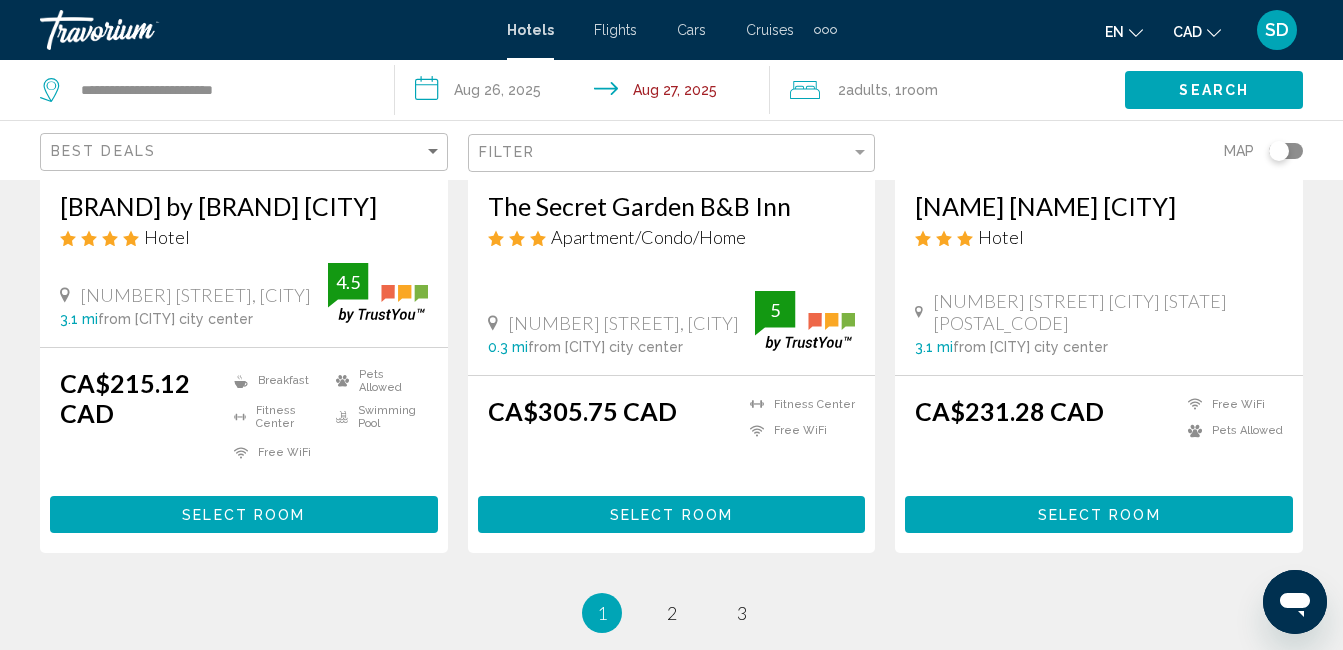 scroll, scrollTop: 2800, scrollLeft: 0, axis: vertical 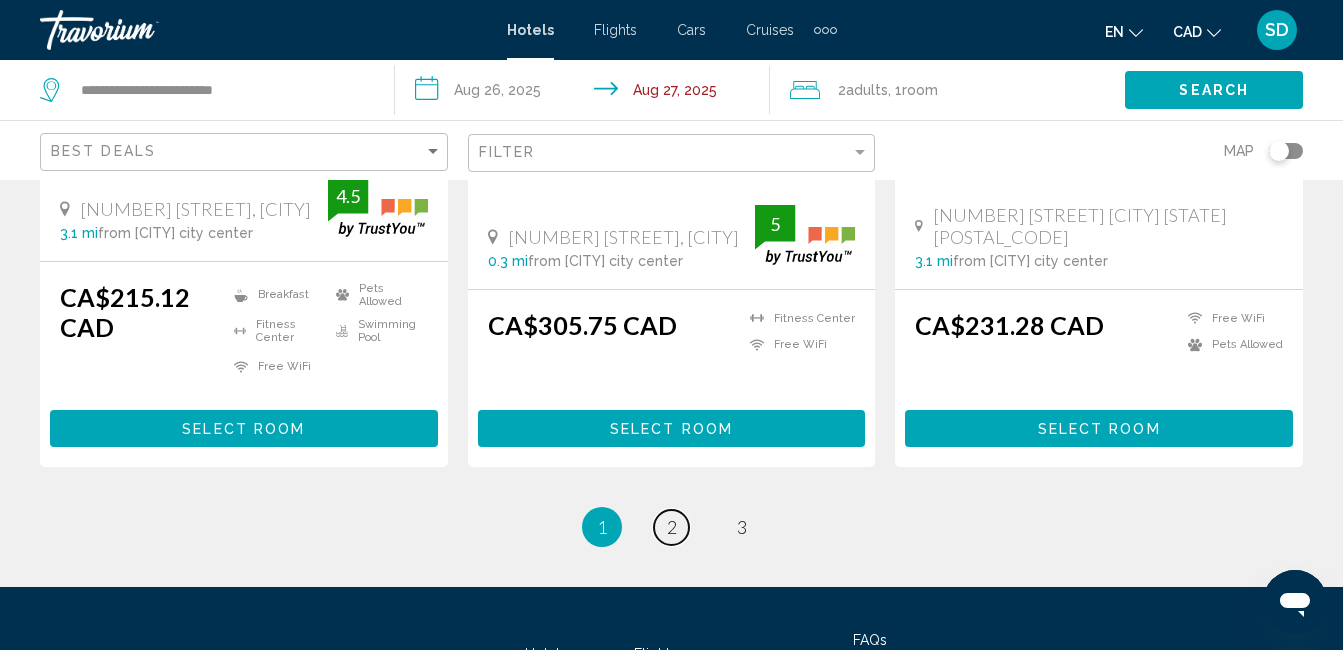 click on "page  2" at bounding box center (671, 527) 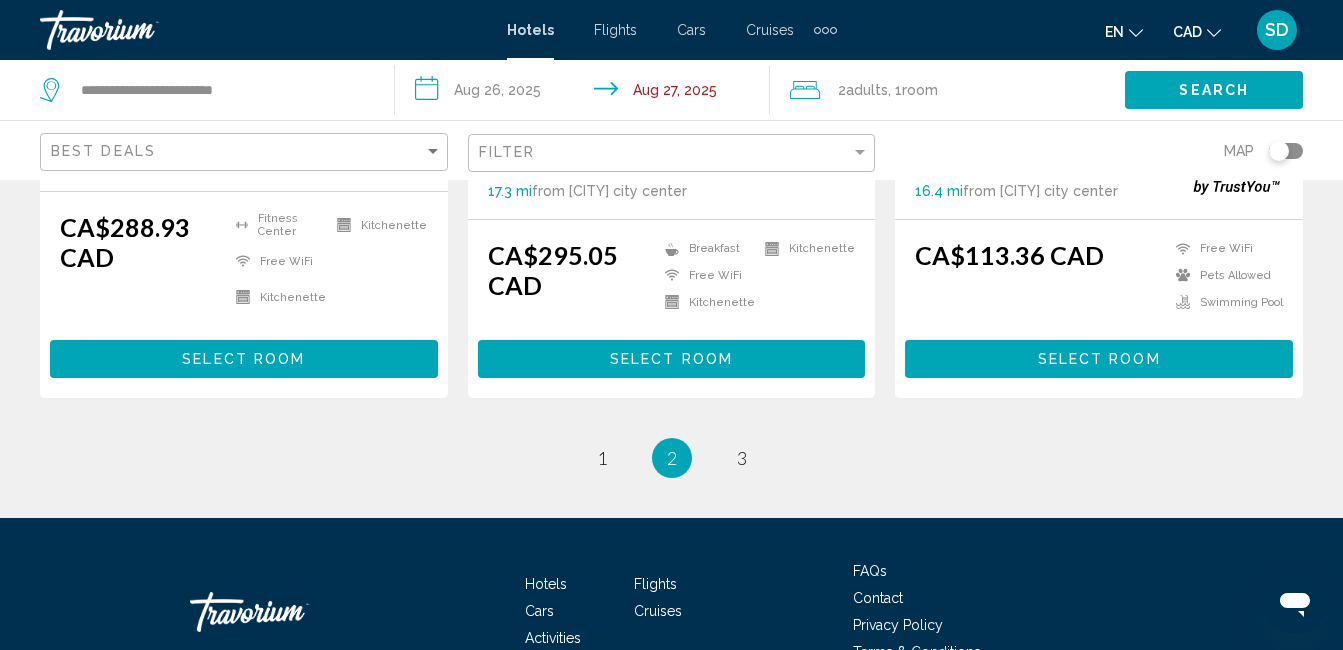 scroll, scrollTop: 2921, scrollLeft: 0, axis: vertical 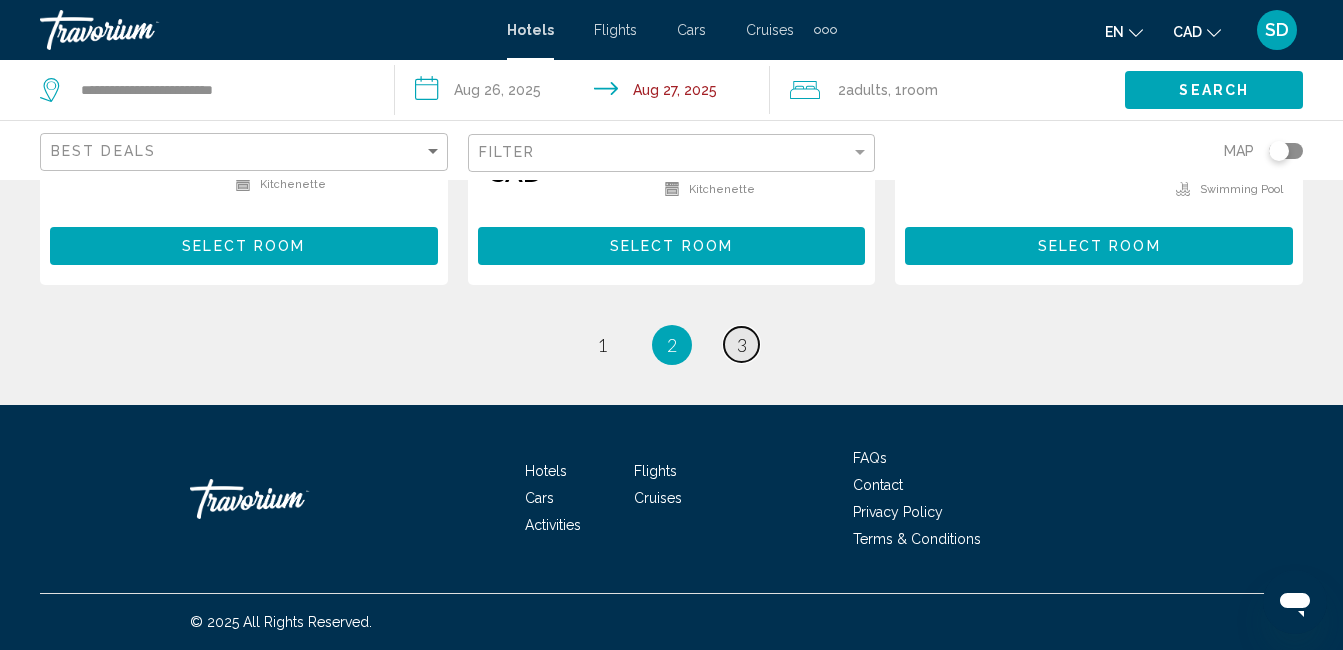 click on "3" at bounding box center (742, 345) 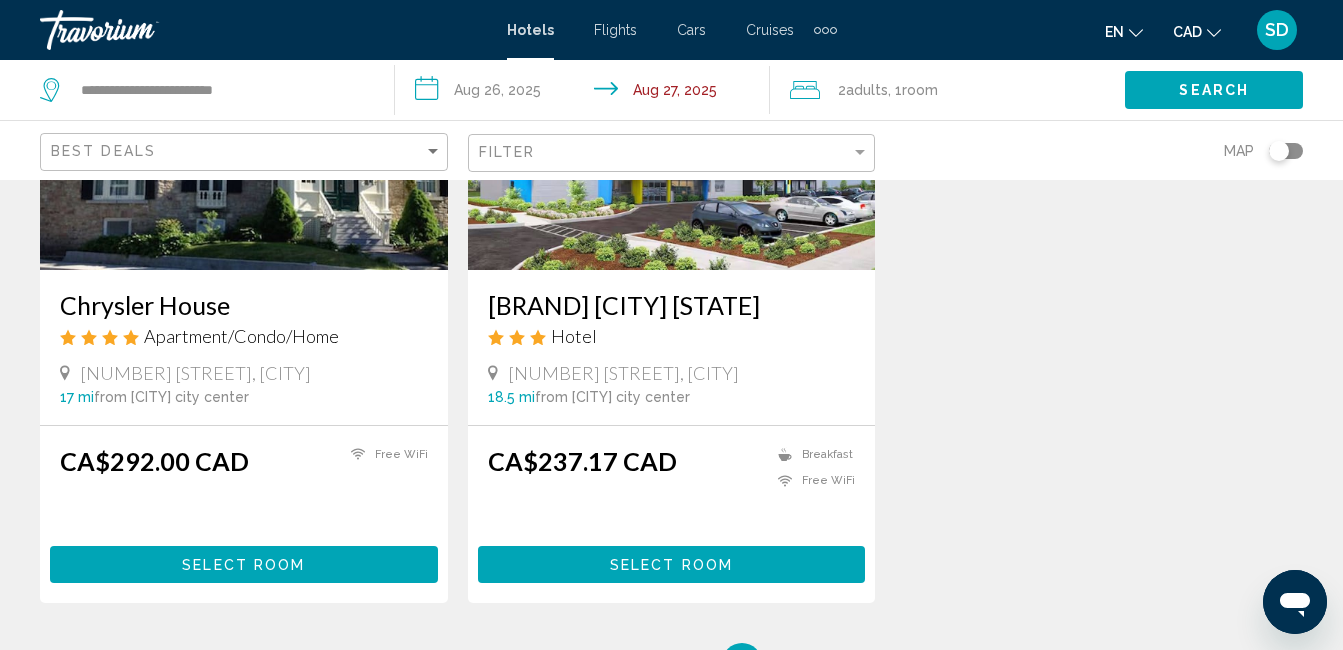 scroll, scrollTop: 0, scrollLeft: 0, axis: both 